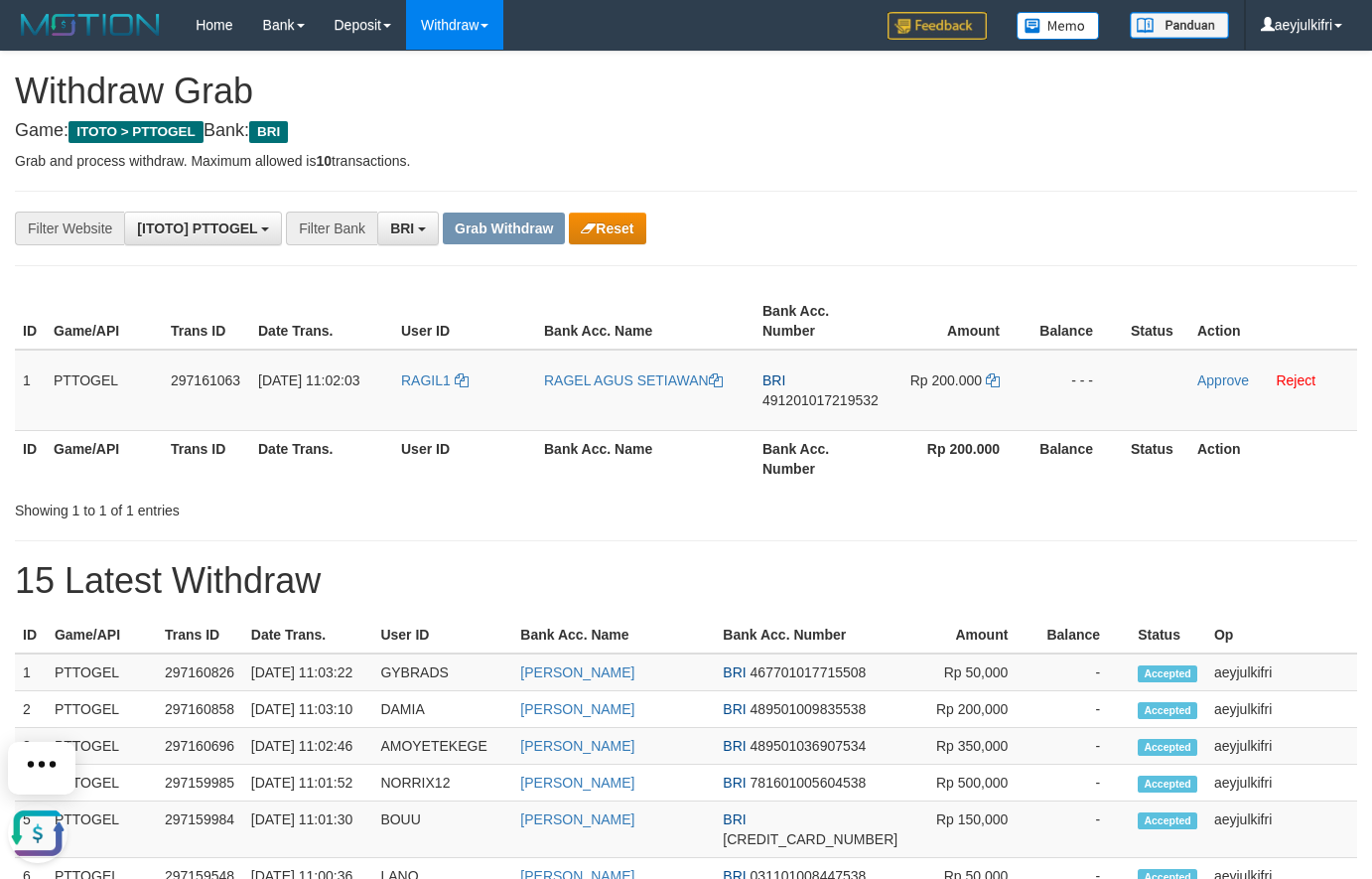scroll, scrollTop: 0, scrollLeft: 0, axis: both 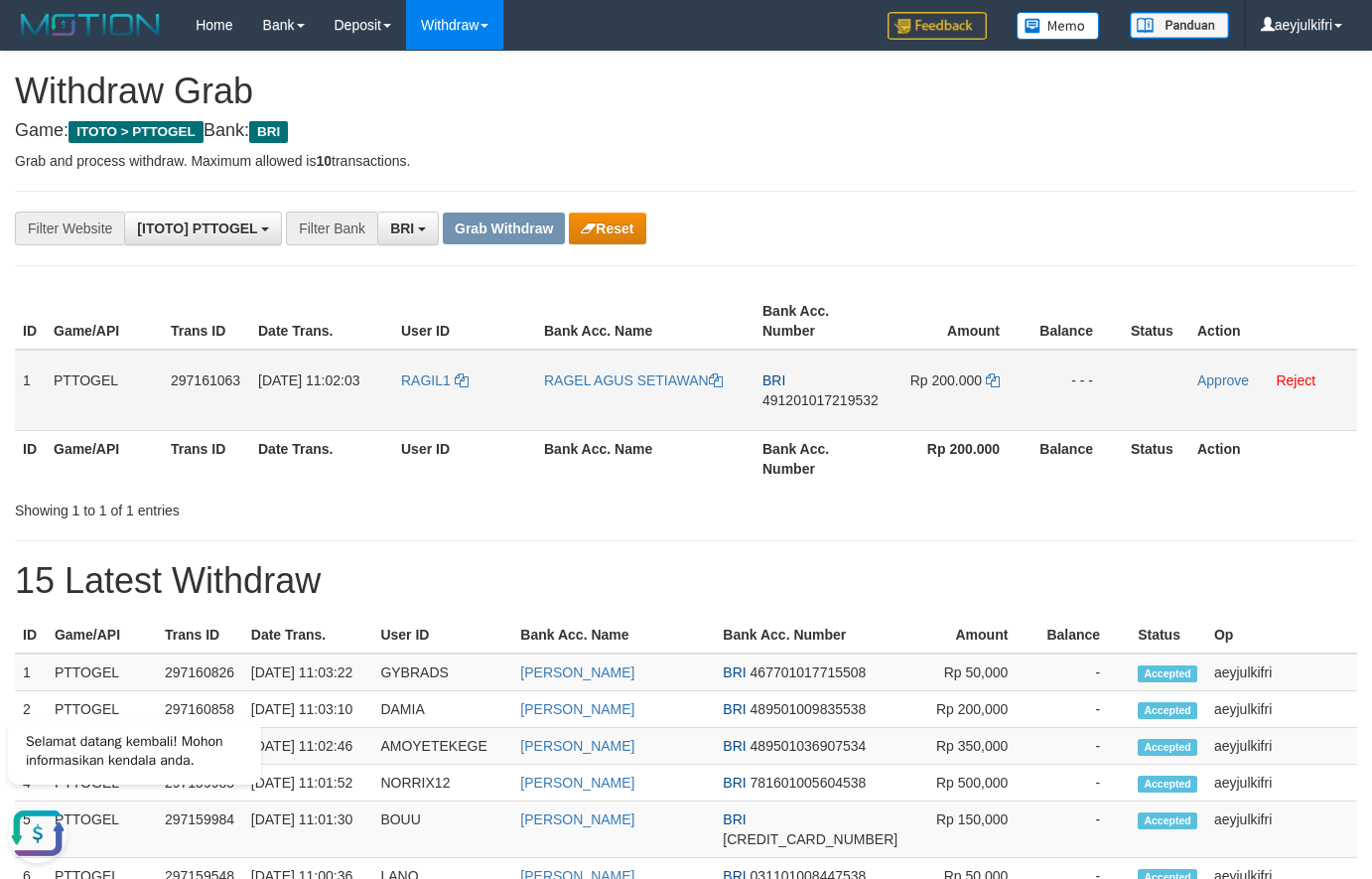 click on "491201017219532" at bounding box center [820, 400] 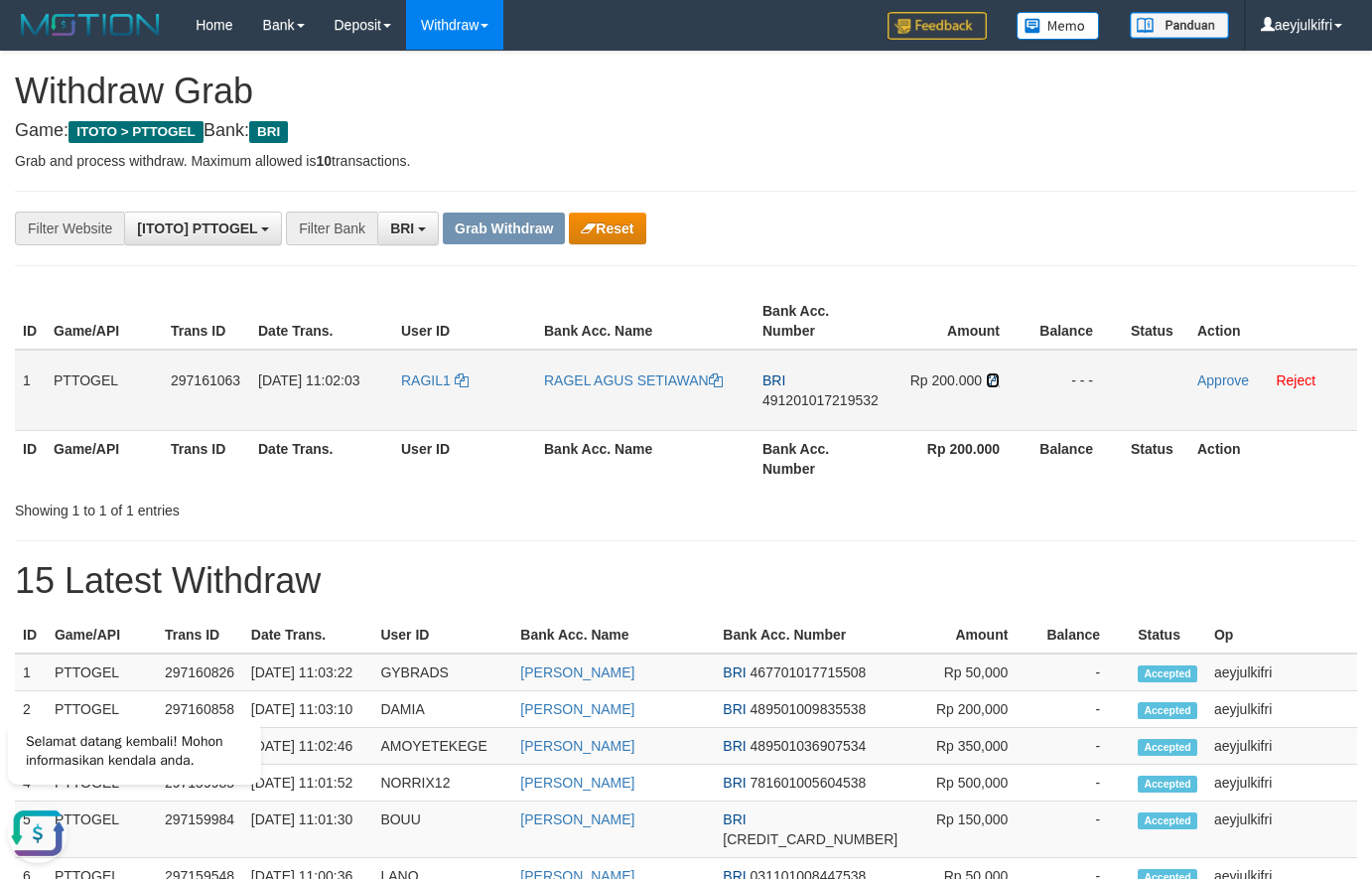 click at bounding box center [993, 380] 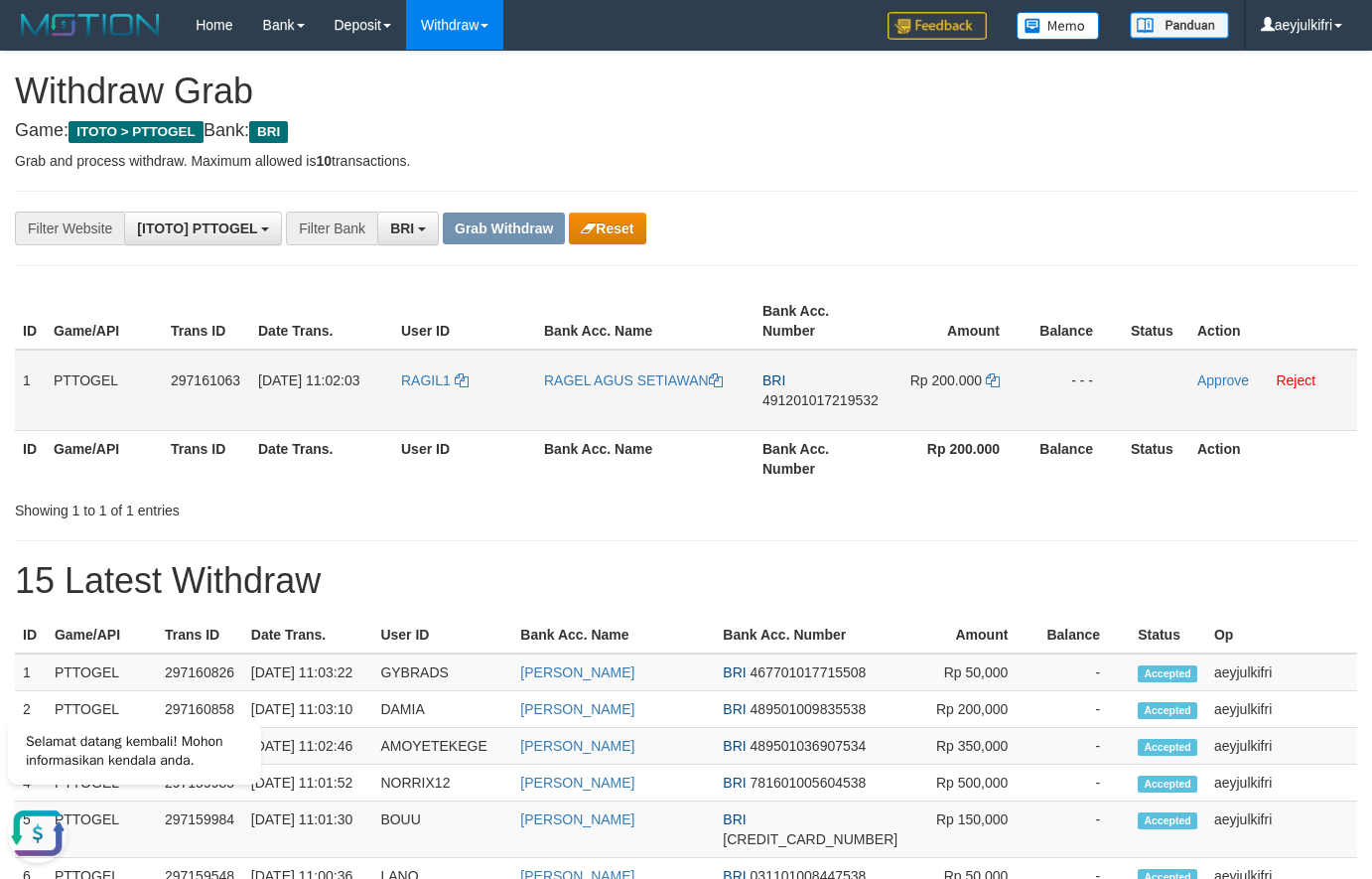 drag, startPoint x: 436, startPoint y: 402, endPoint x: 893, endPoint y: 401, distance: 457.0011 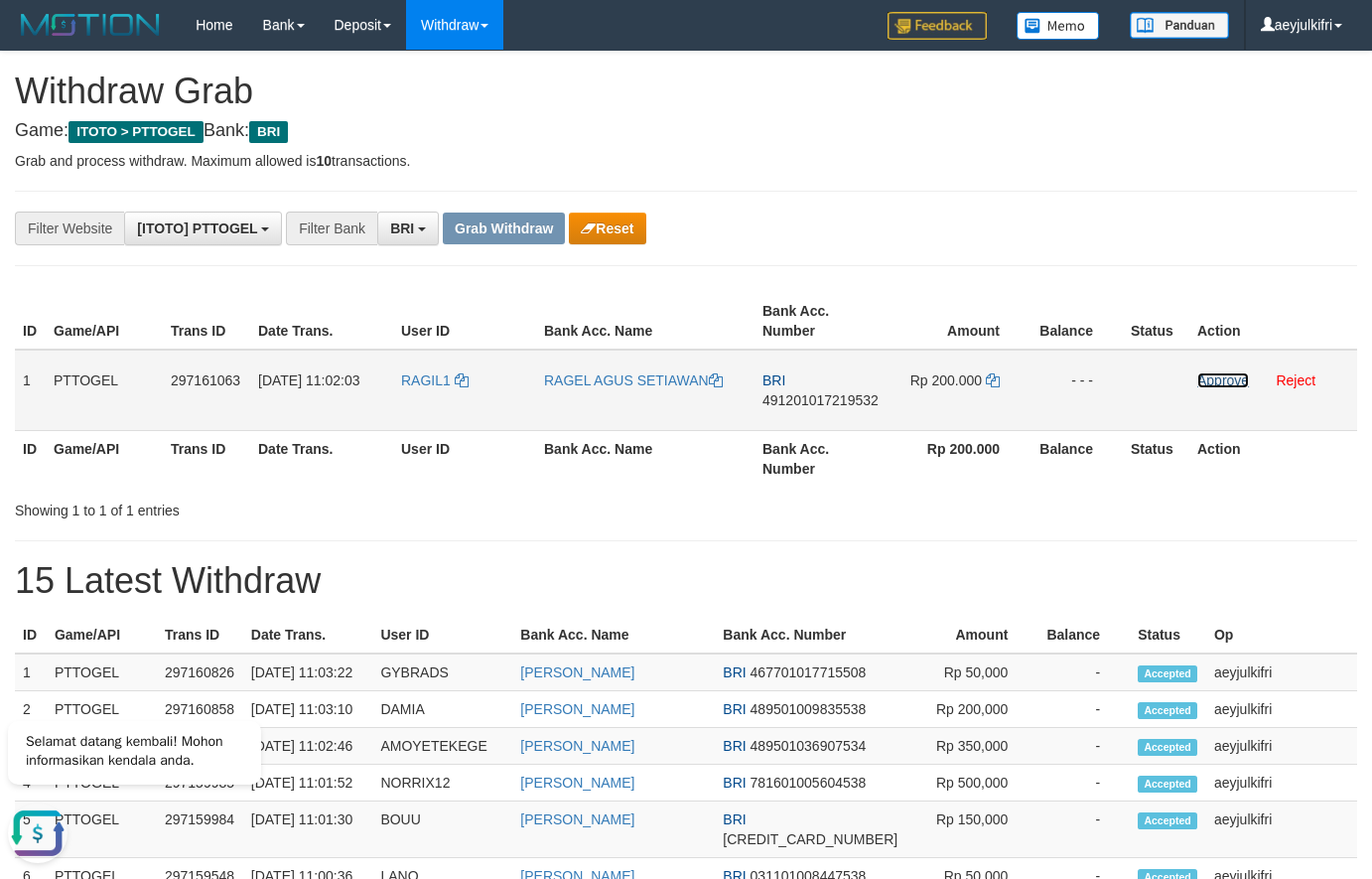 click on "Approve" at bounding box center (1223, 380) 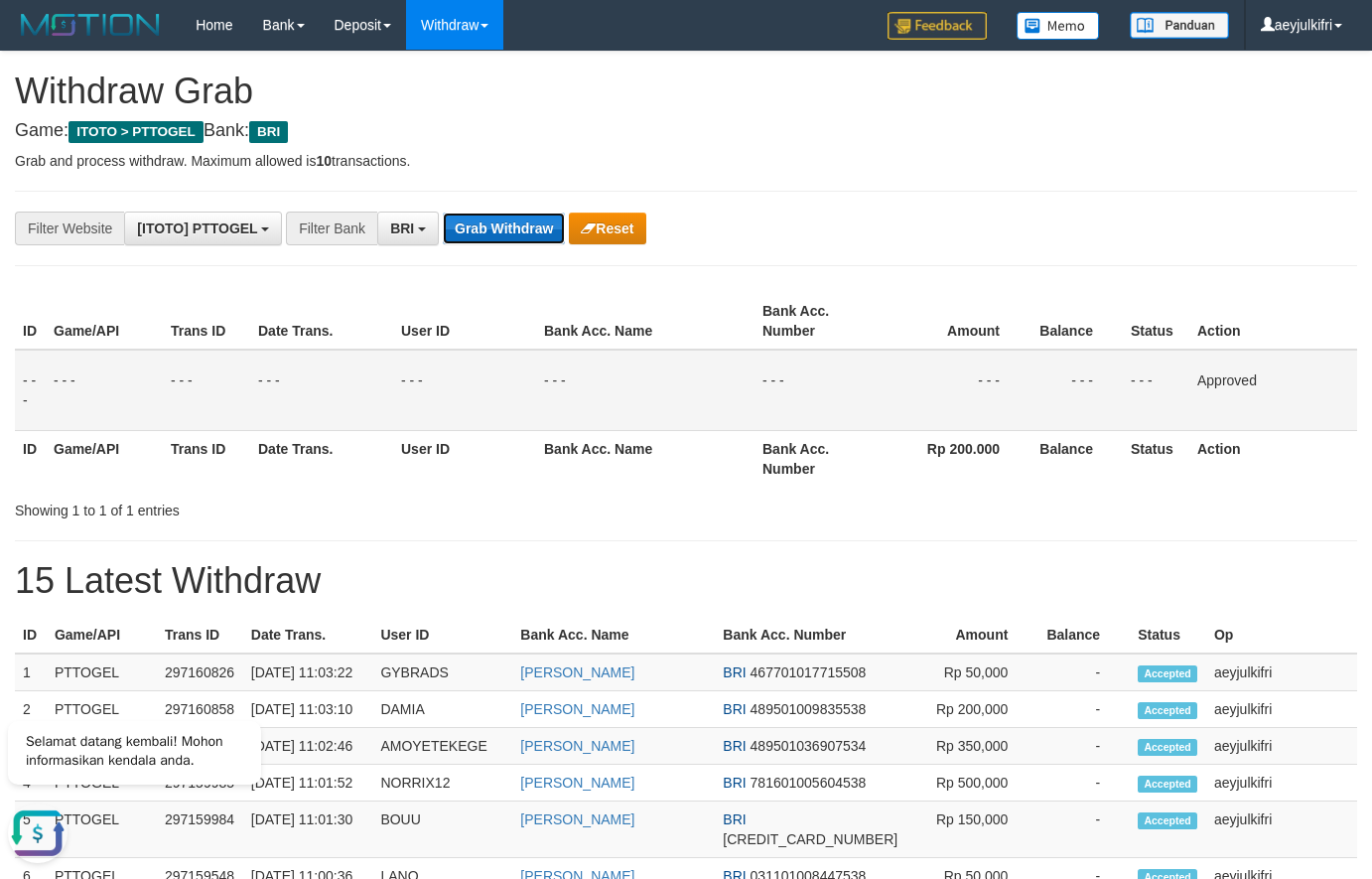 click on "Grab Withdraw" at bounding box center [503, 228] 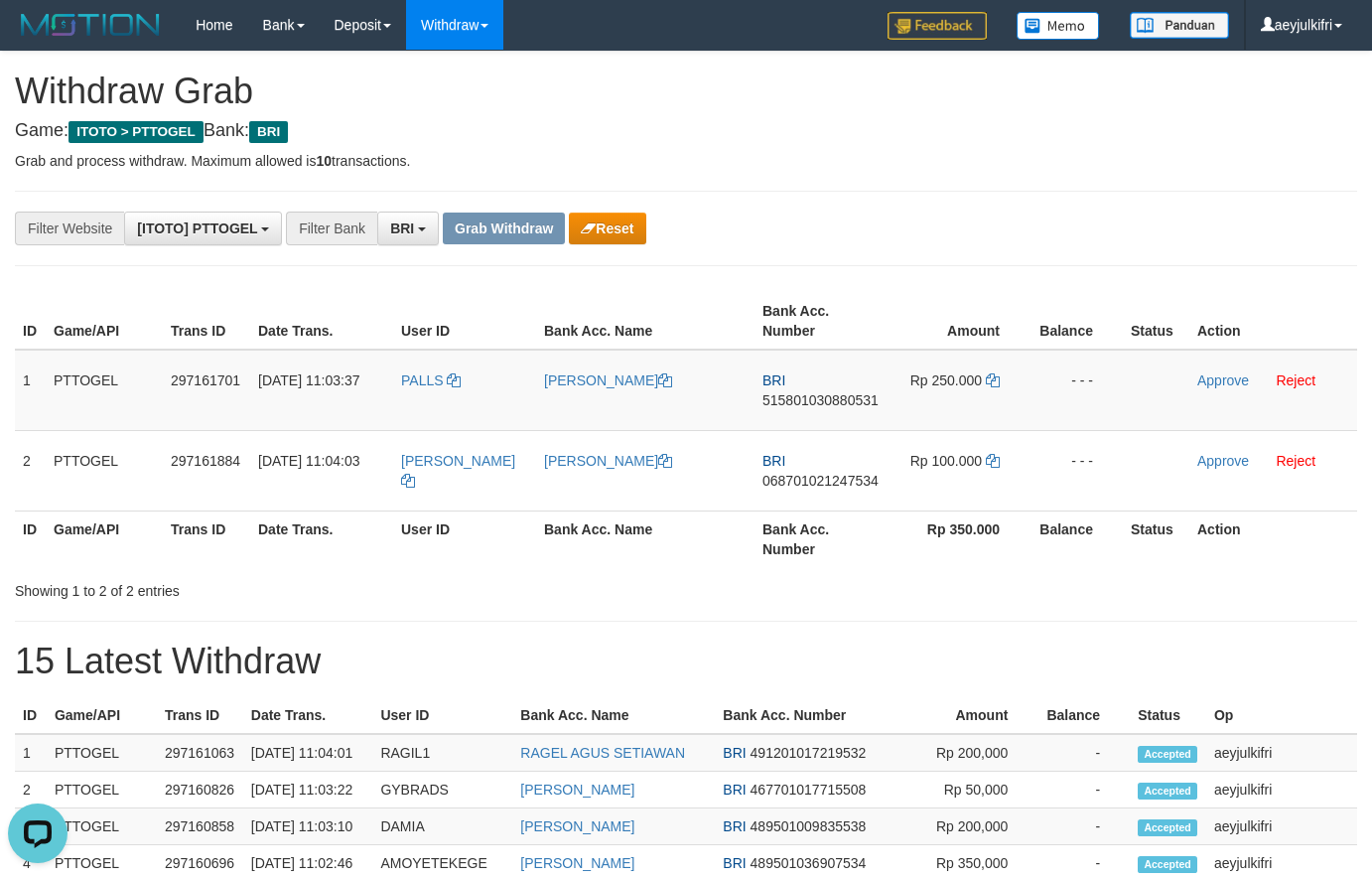 scroll, scrollTop: 0, scrollLeft: 0, axis: both 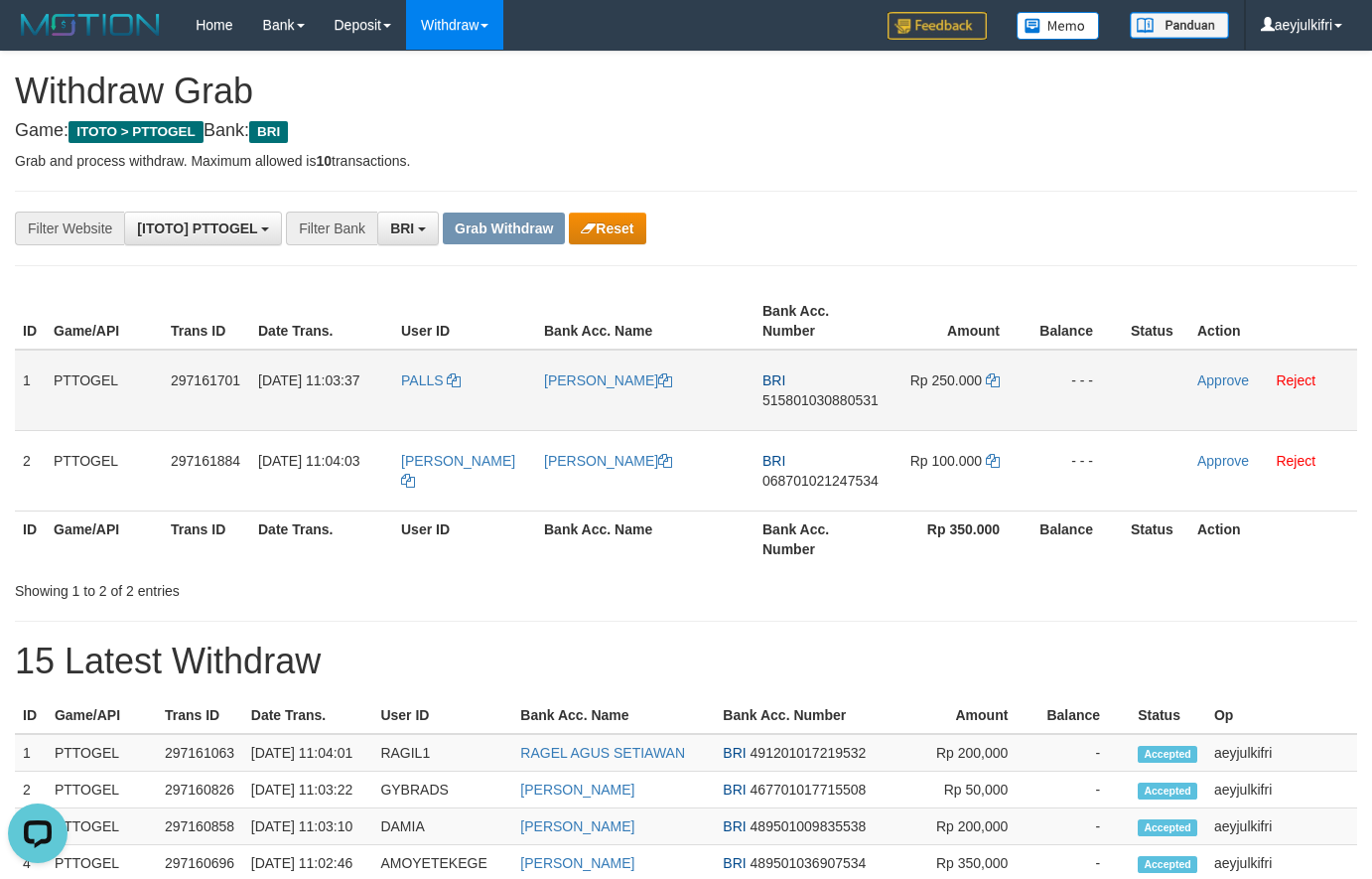 click on "515801030880531" at bounding box center (820, 400) 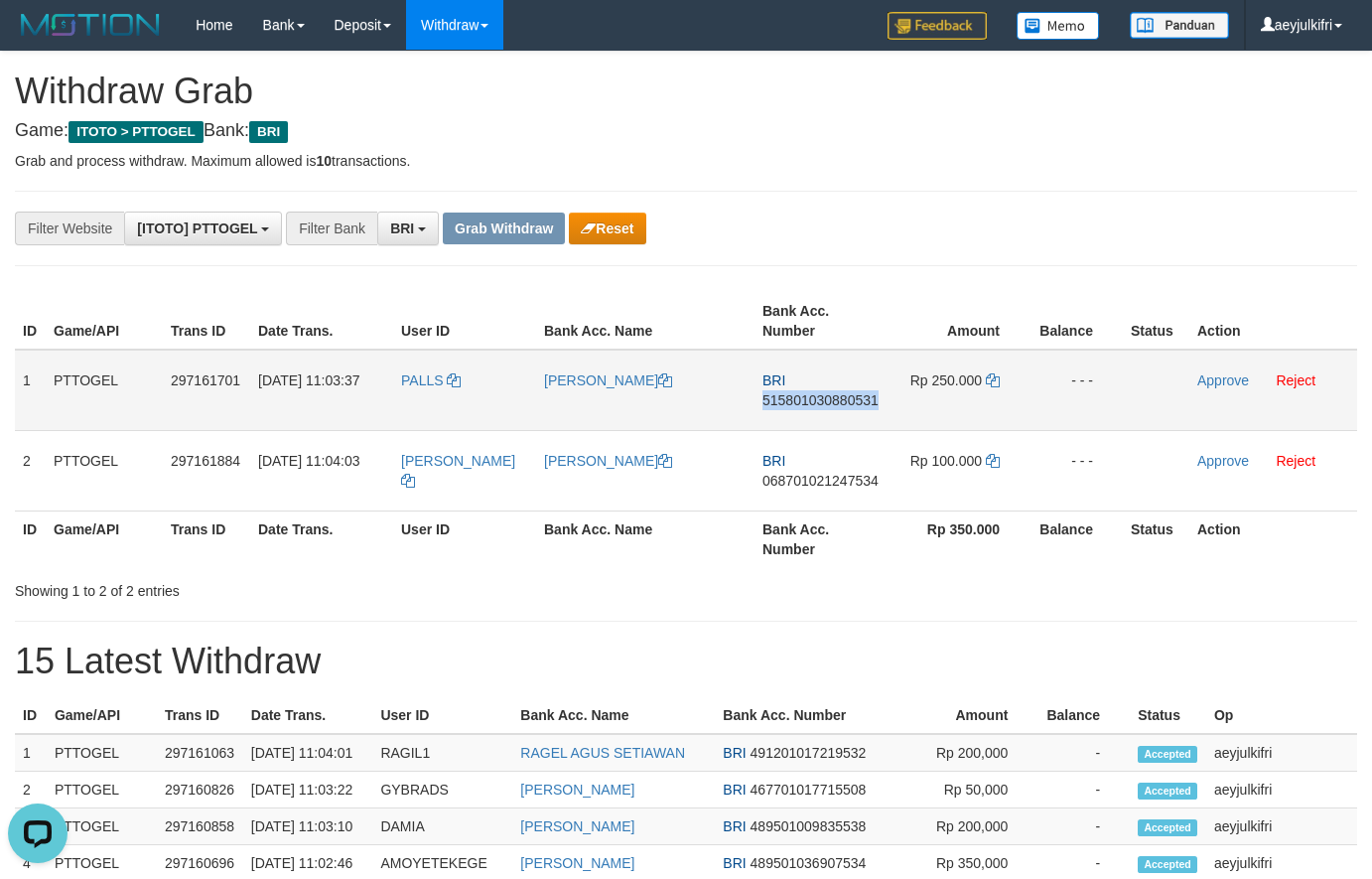 click on "515801030880531" at bounding box center (820, 400) 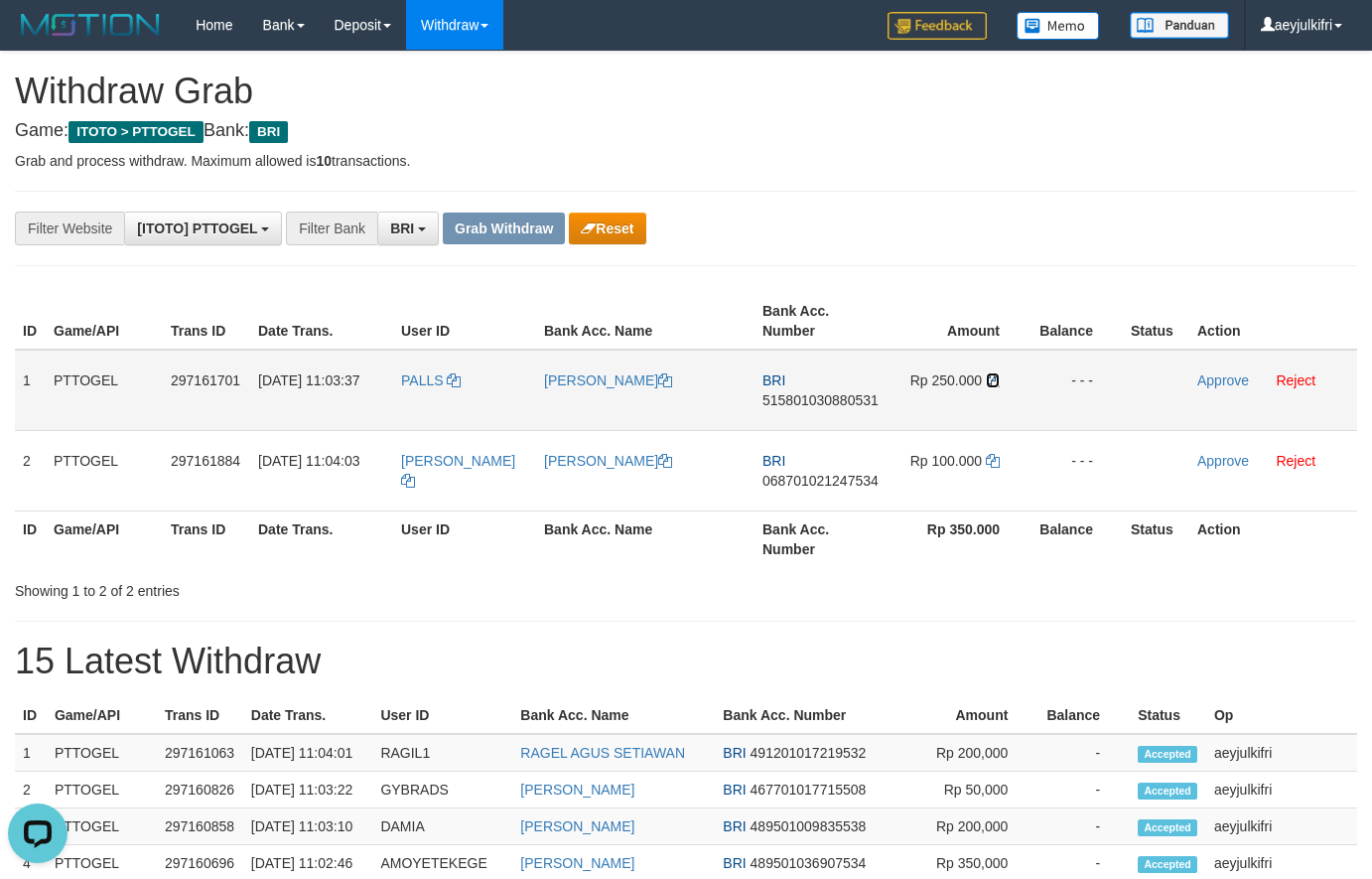 click at bounding box center [993, 380] 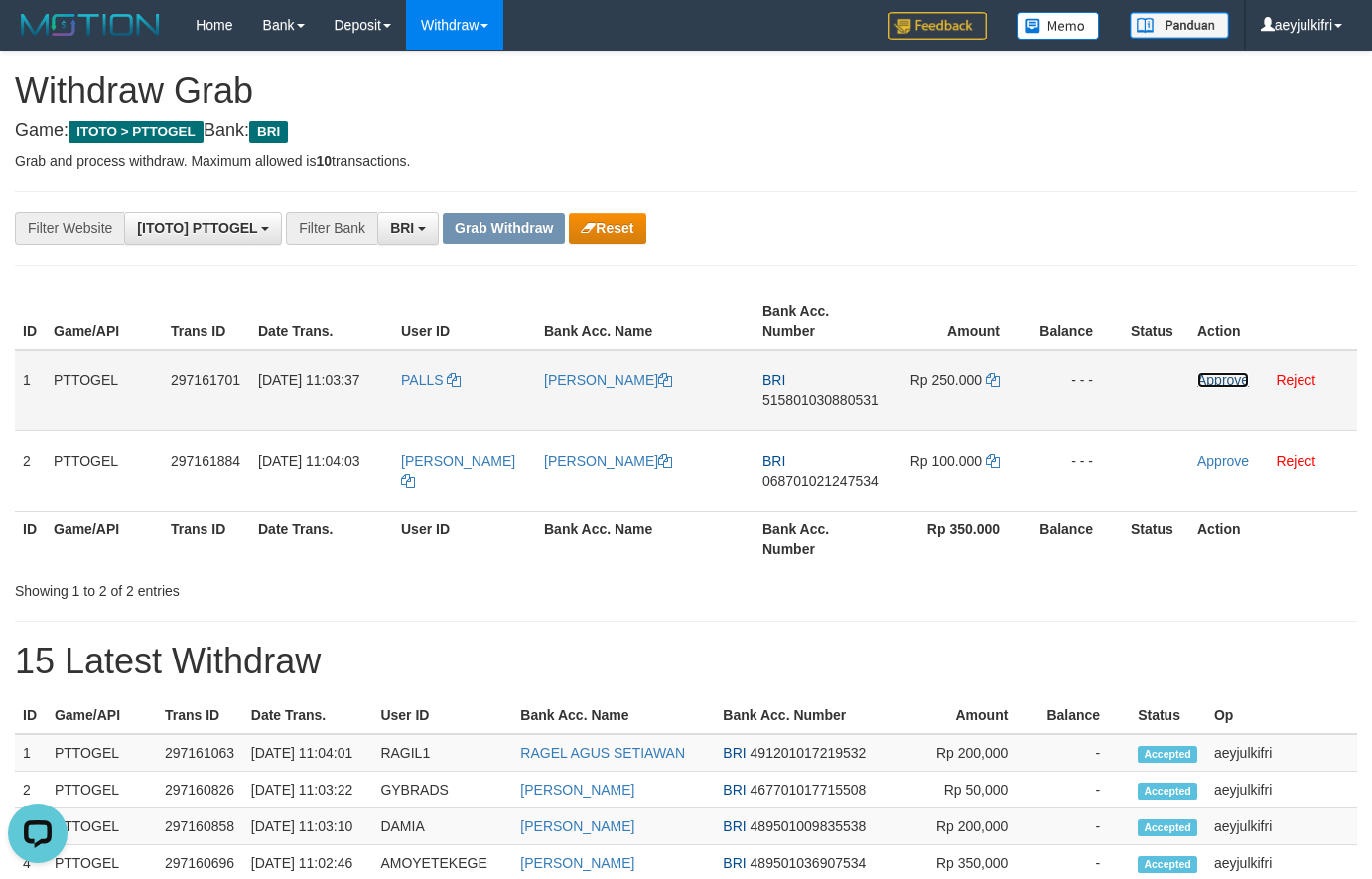 click on "Approve" at bounding box center (1223, 380) 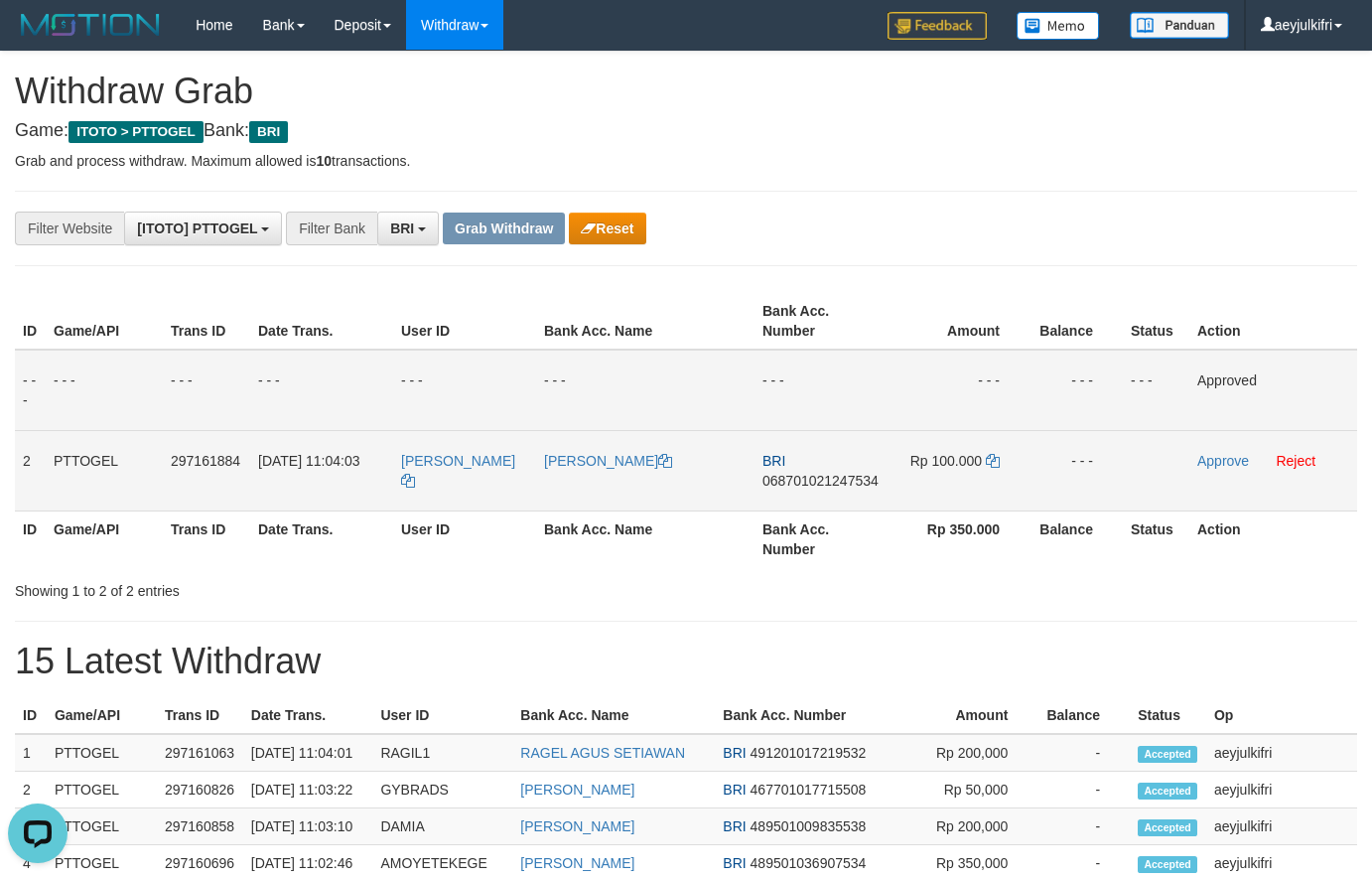 click on "068701021247534" at bounding box center (820, 481) 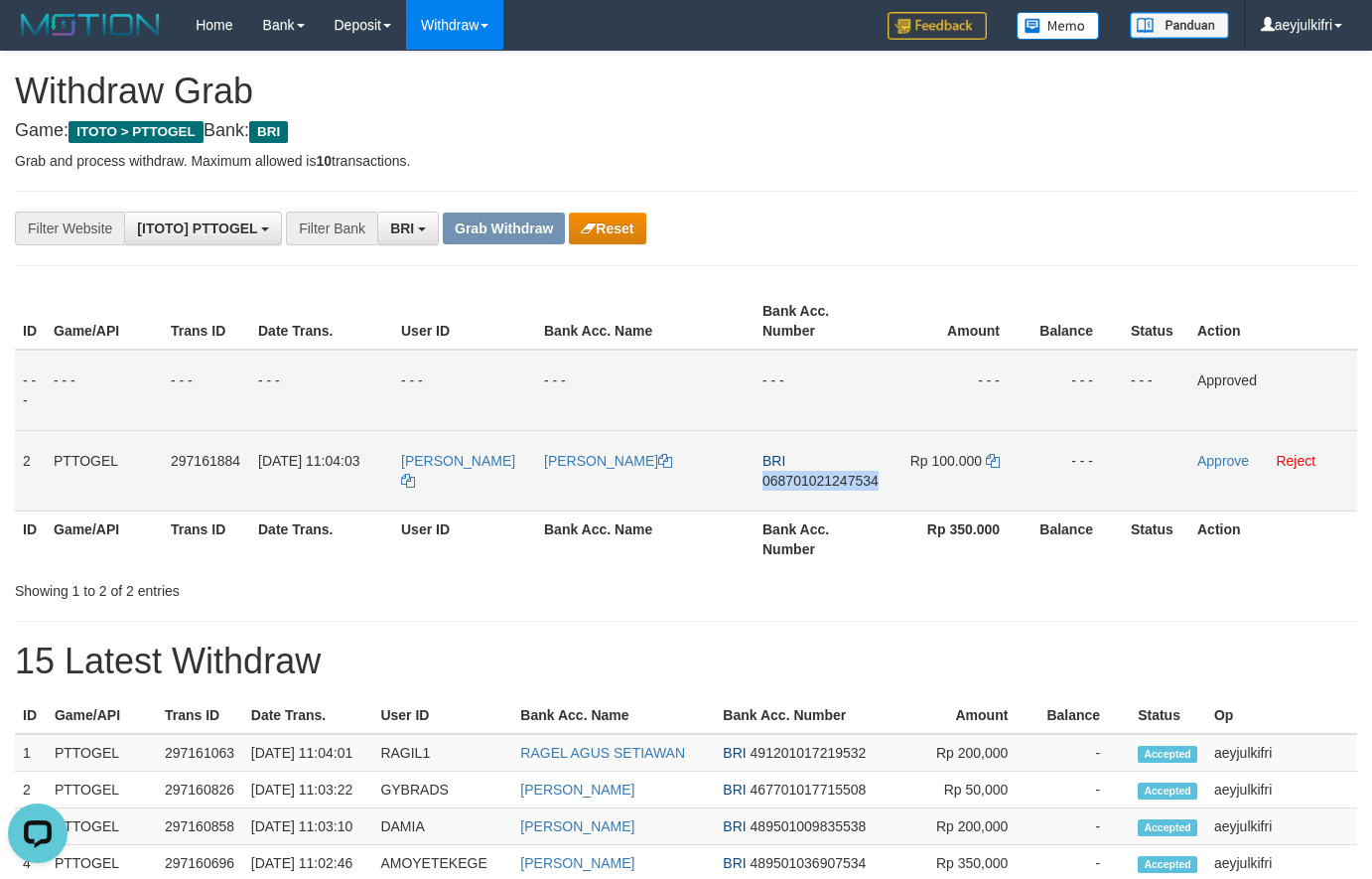 click on "068701021247534" at bounding box center [820, 481] 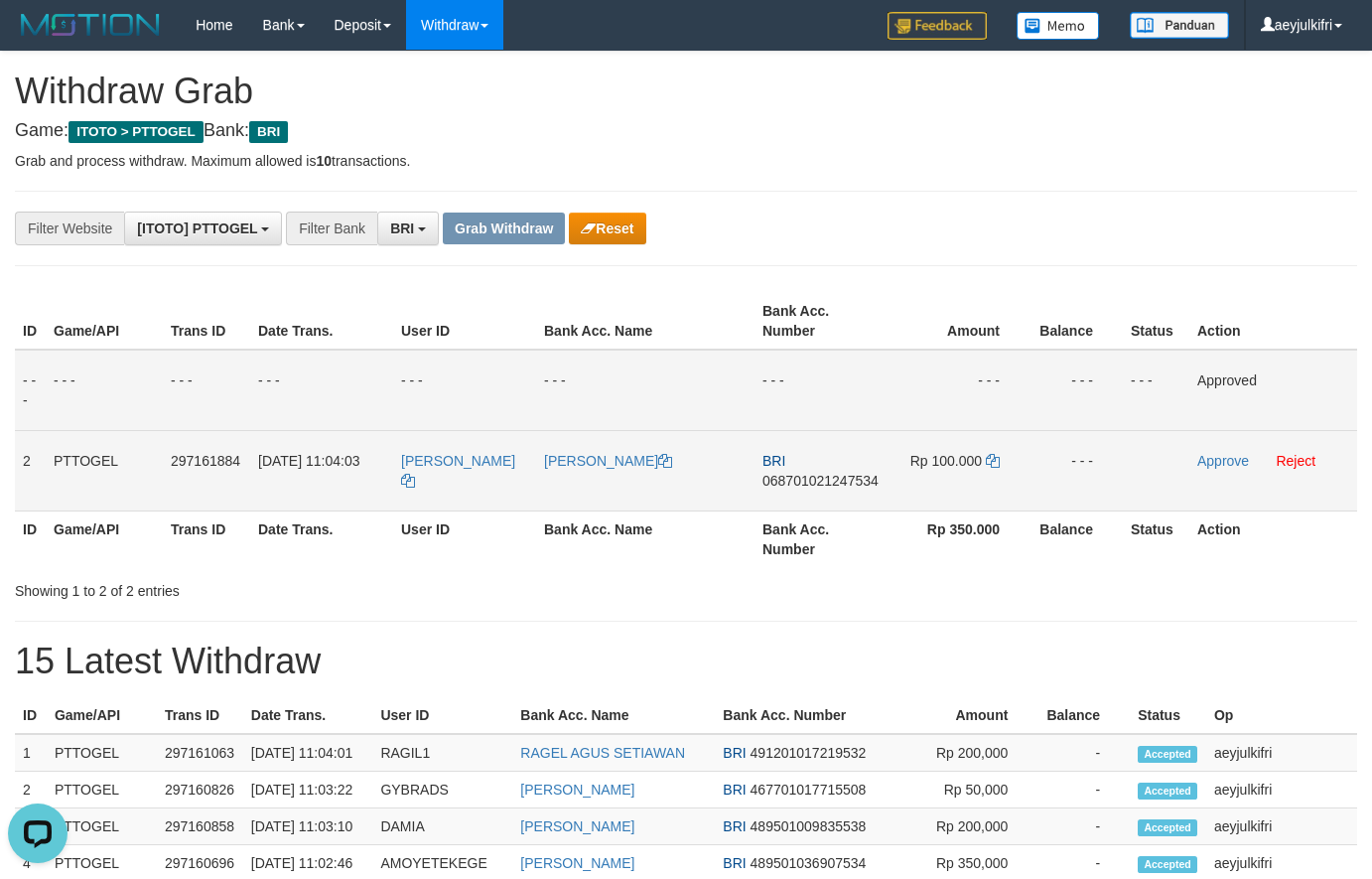 click on "068701021247534" at bounding box center [820, 481] 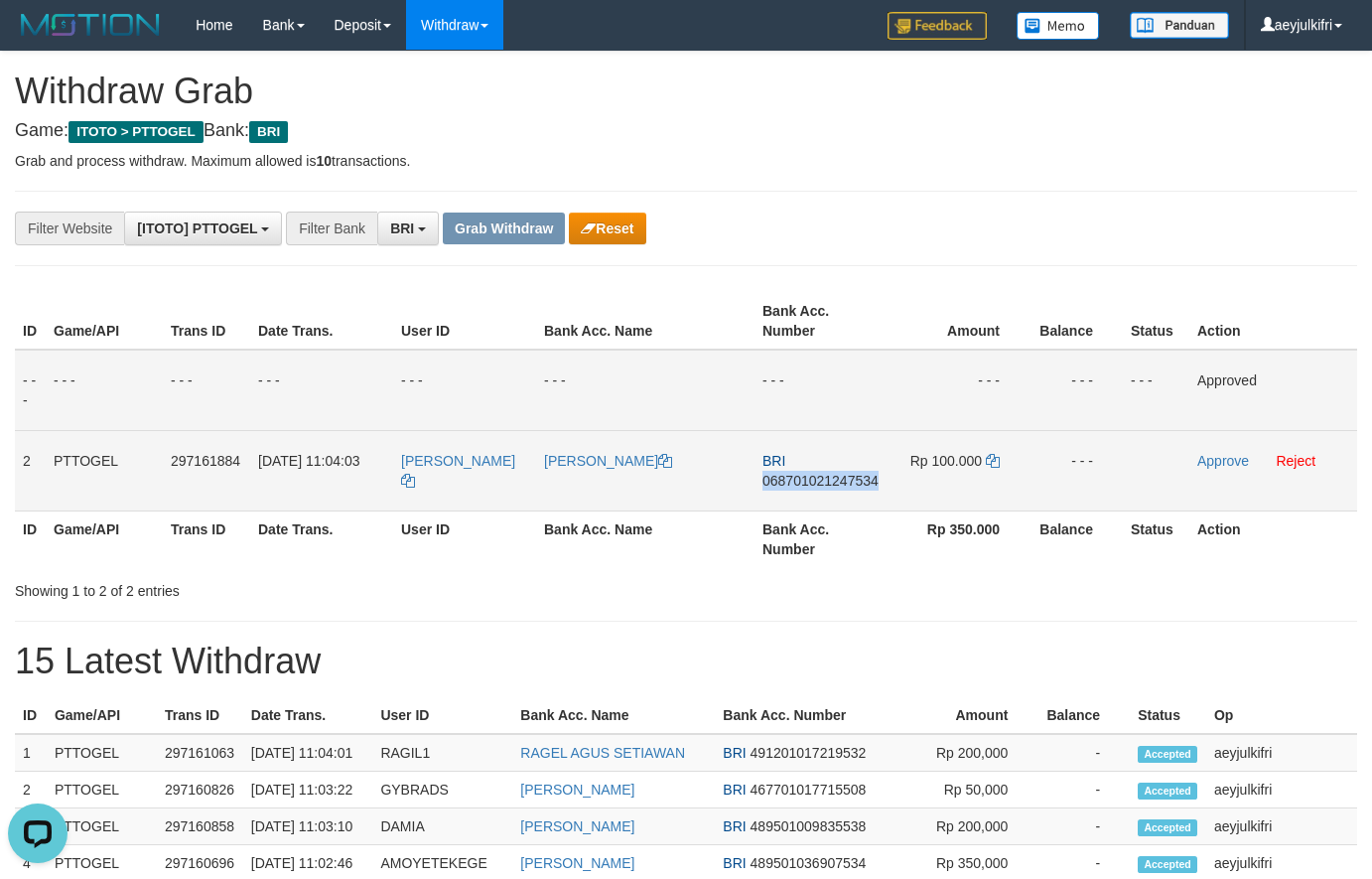 click on "068701021247534" at bounding box center (820, 481) 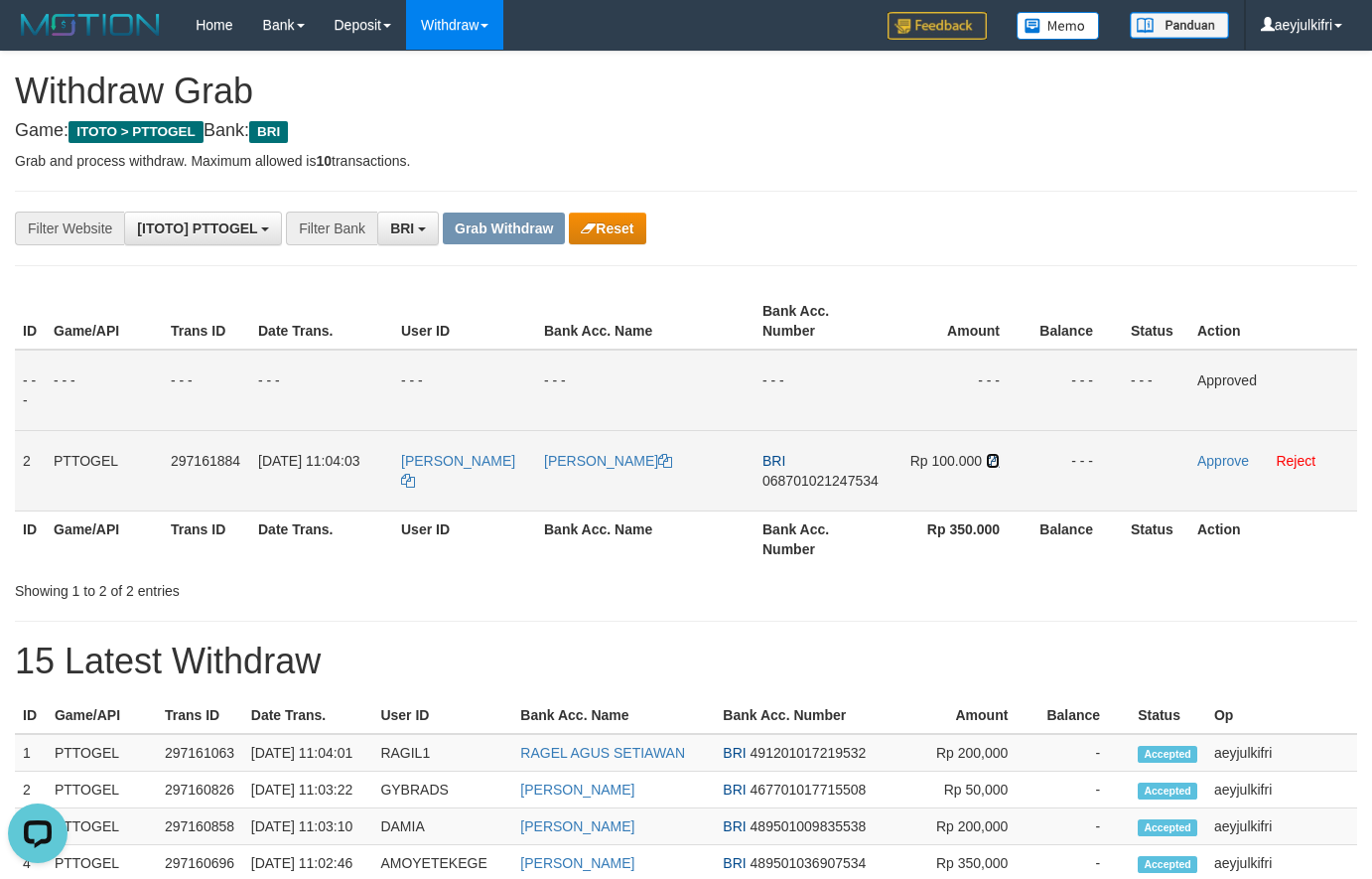 click at bounding box center (993, 461) 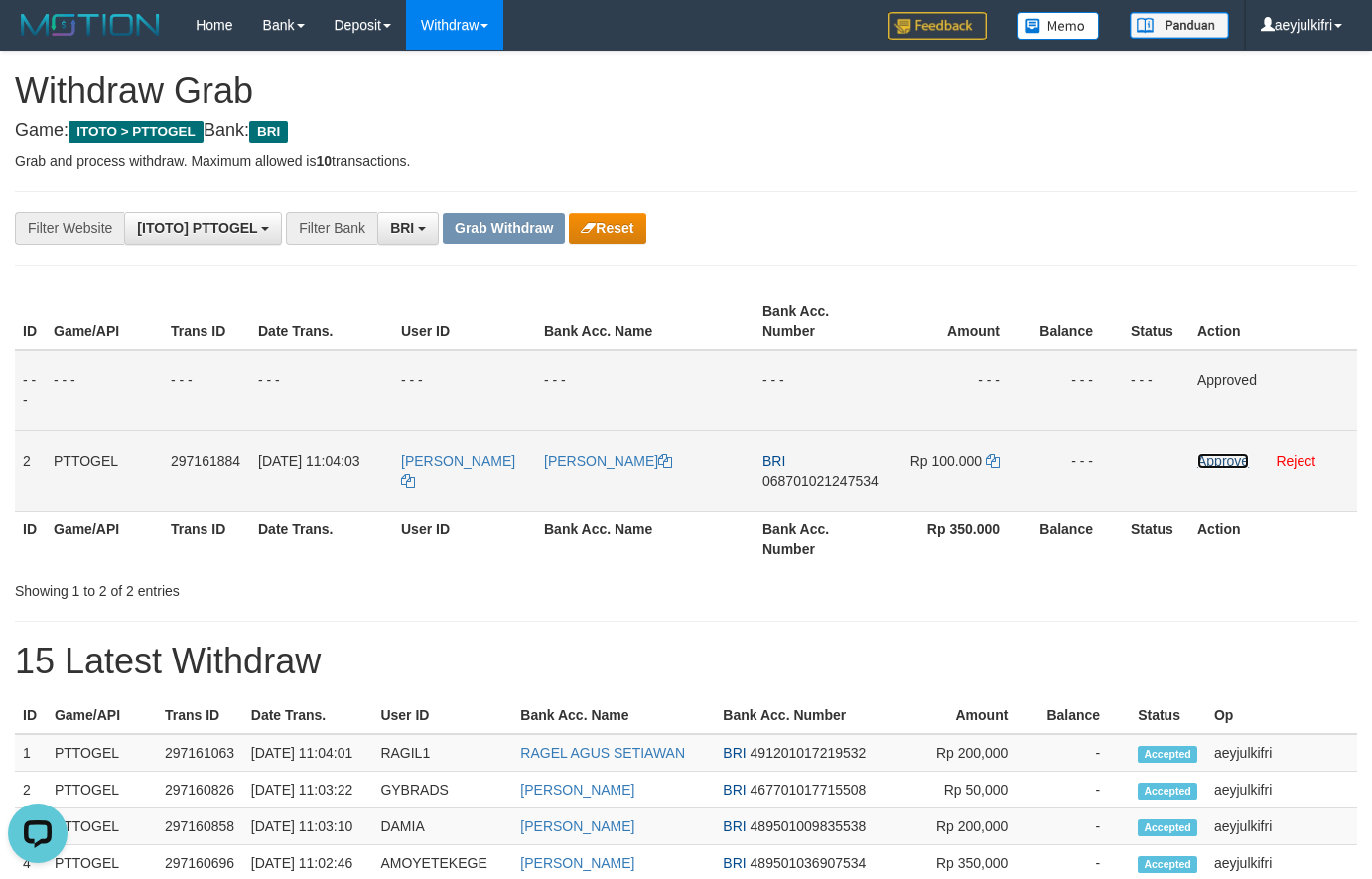 click on "Approve" at bounding box center [1223, 461] 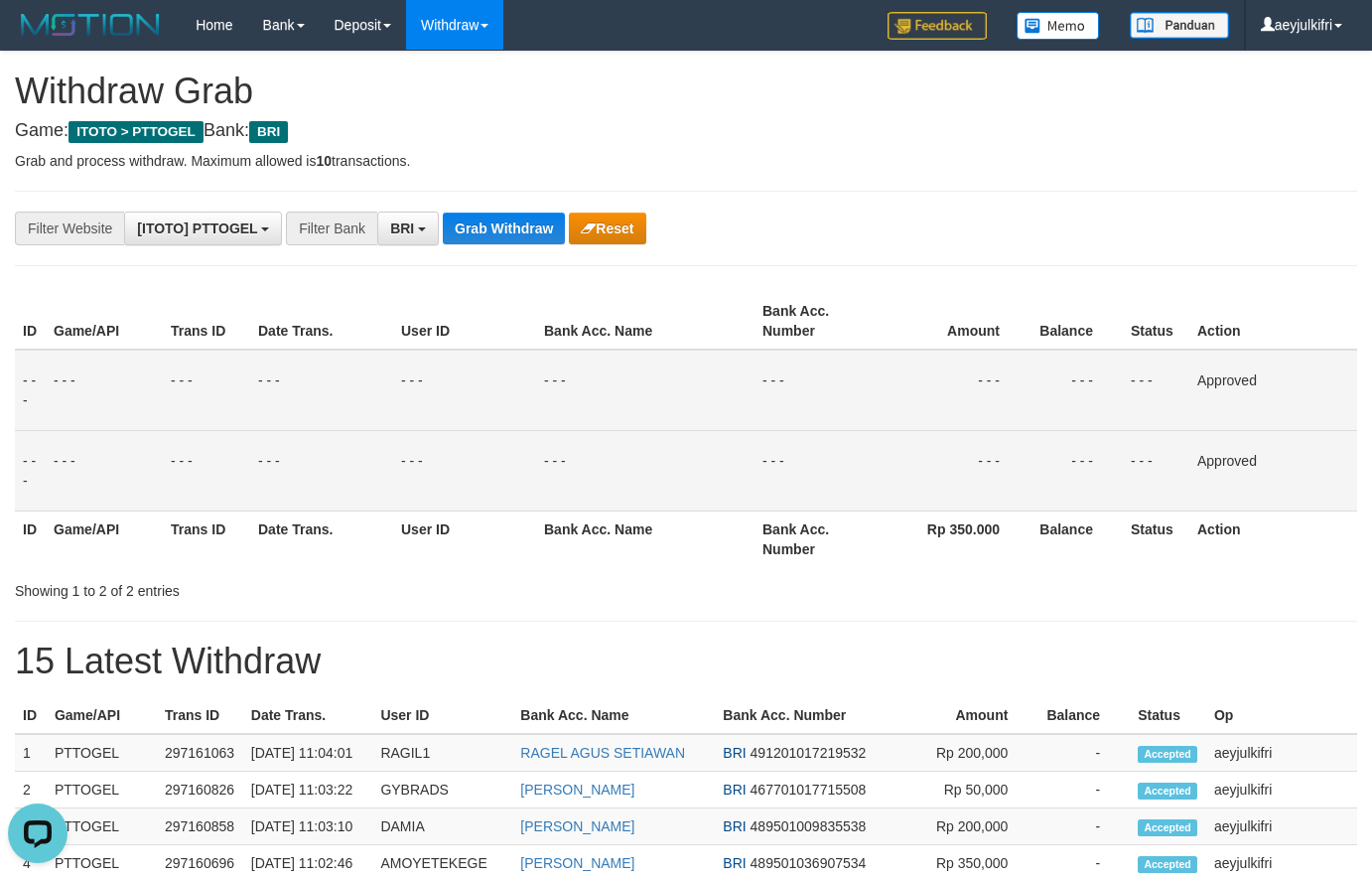 click on "**********" at bounding box center (686, 897) 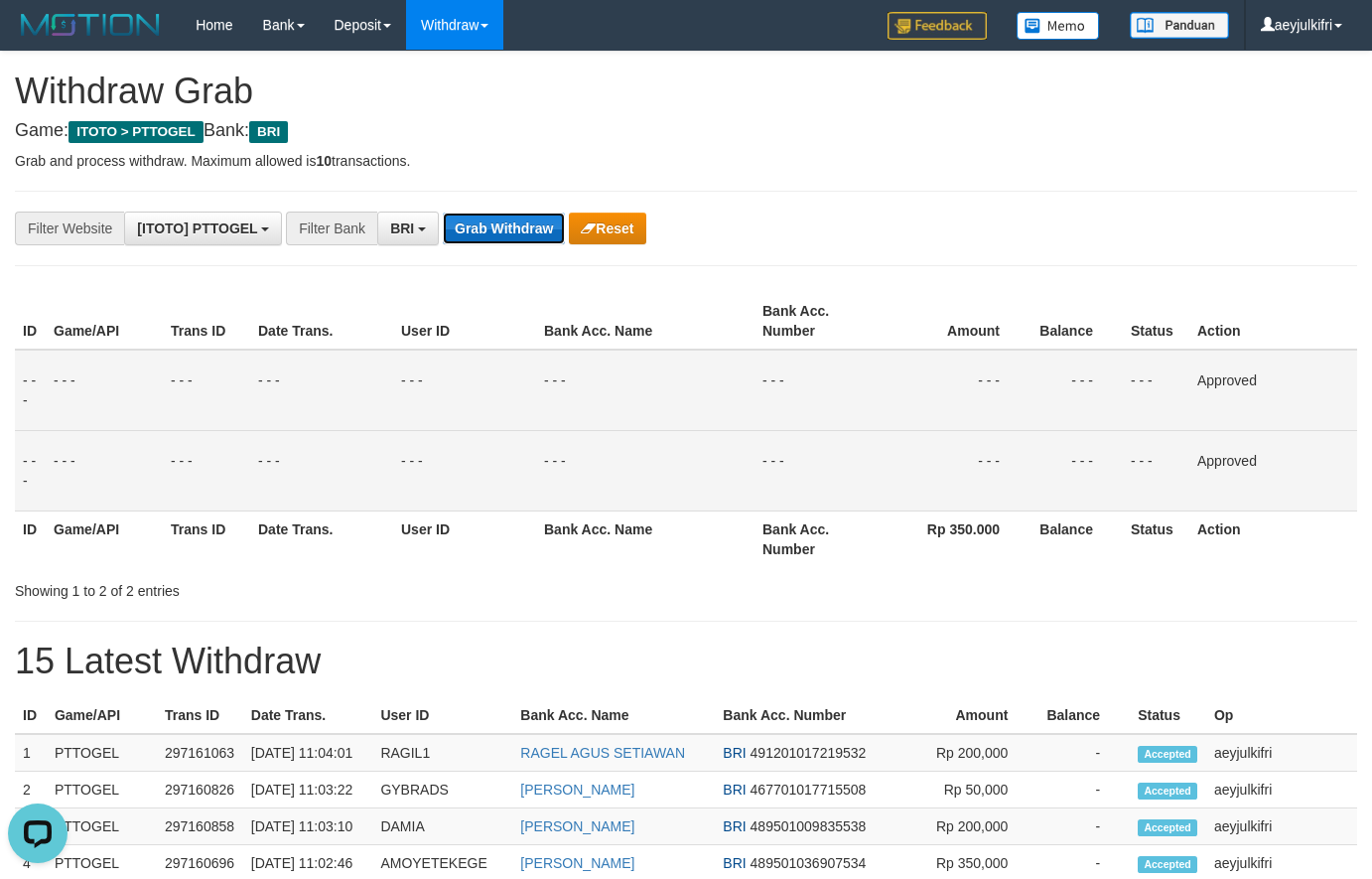 click on "Grab Withdraw" at bounding box center (503, 228) 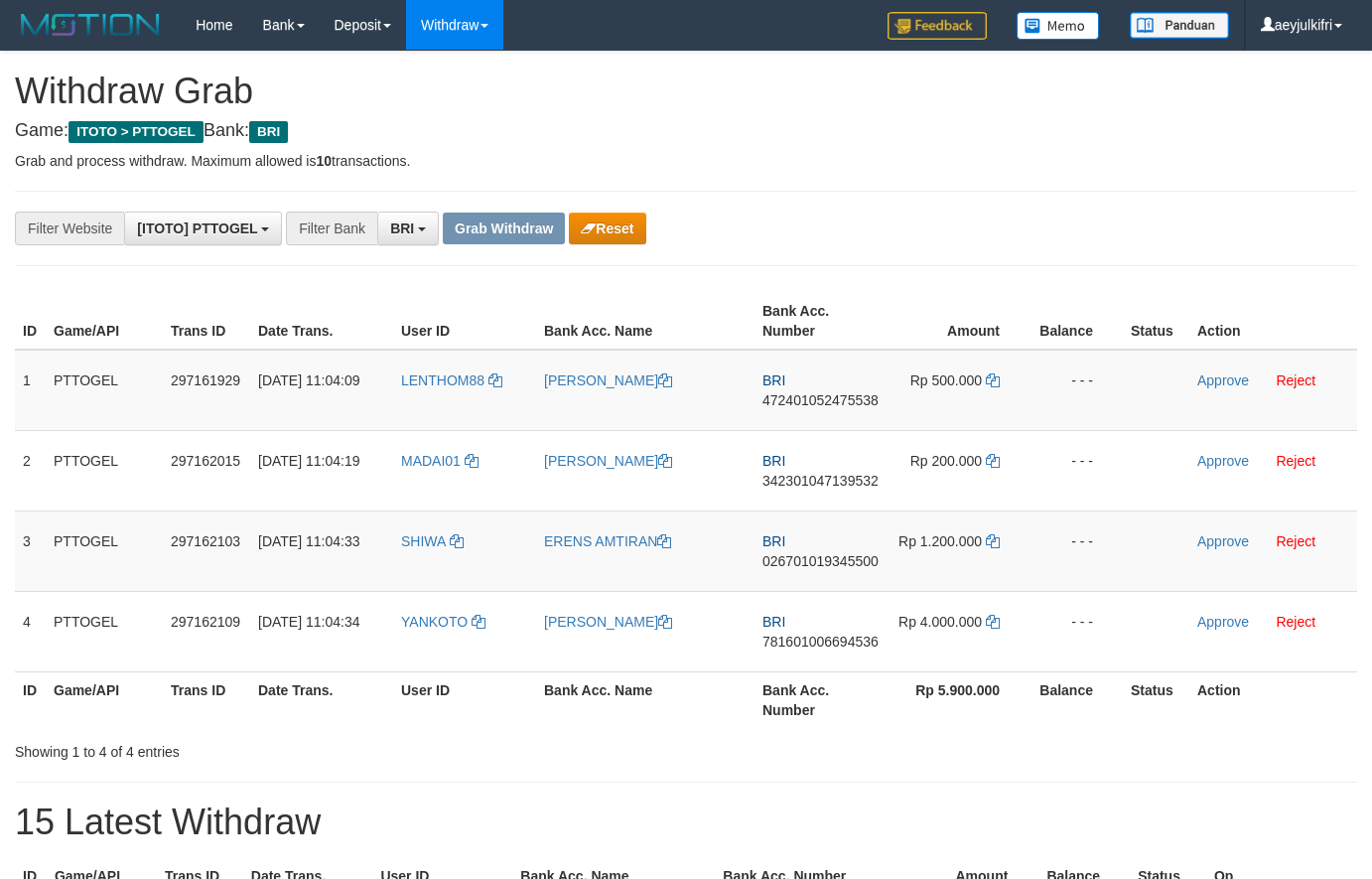 scroll, scrollTop: 0, scrollLeft: 0, axis: both 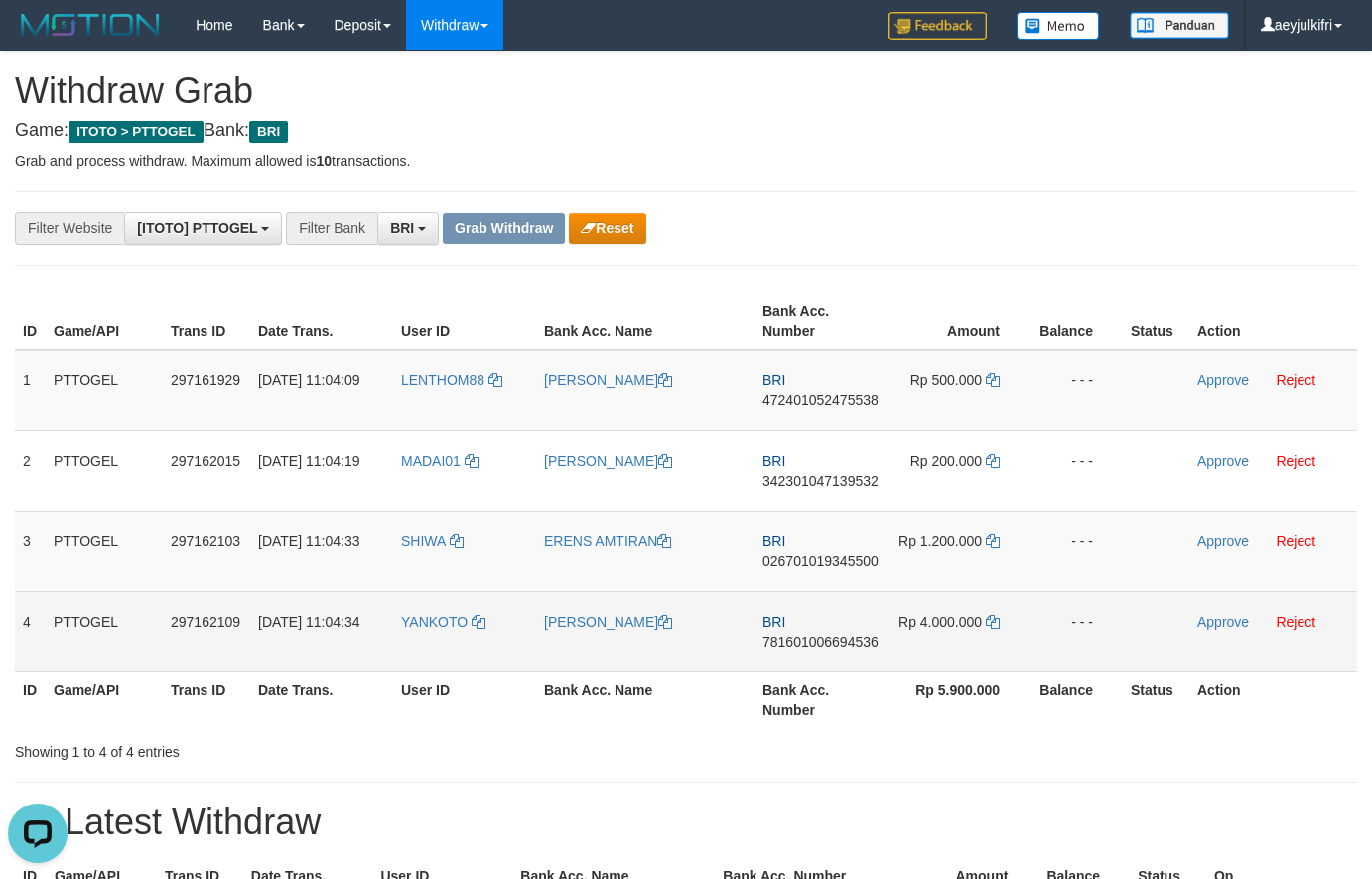 copy 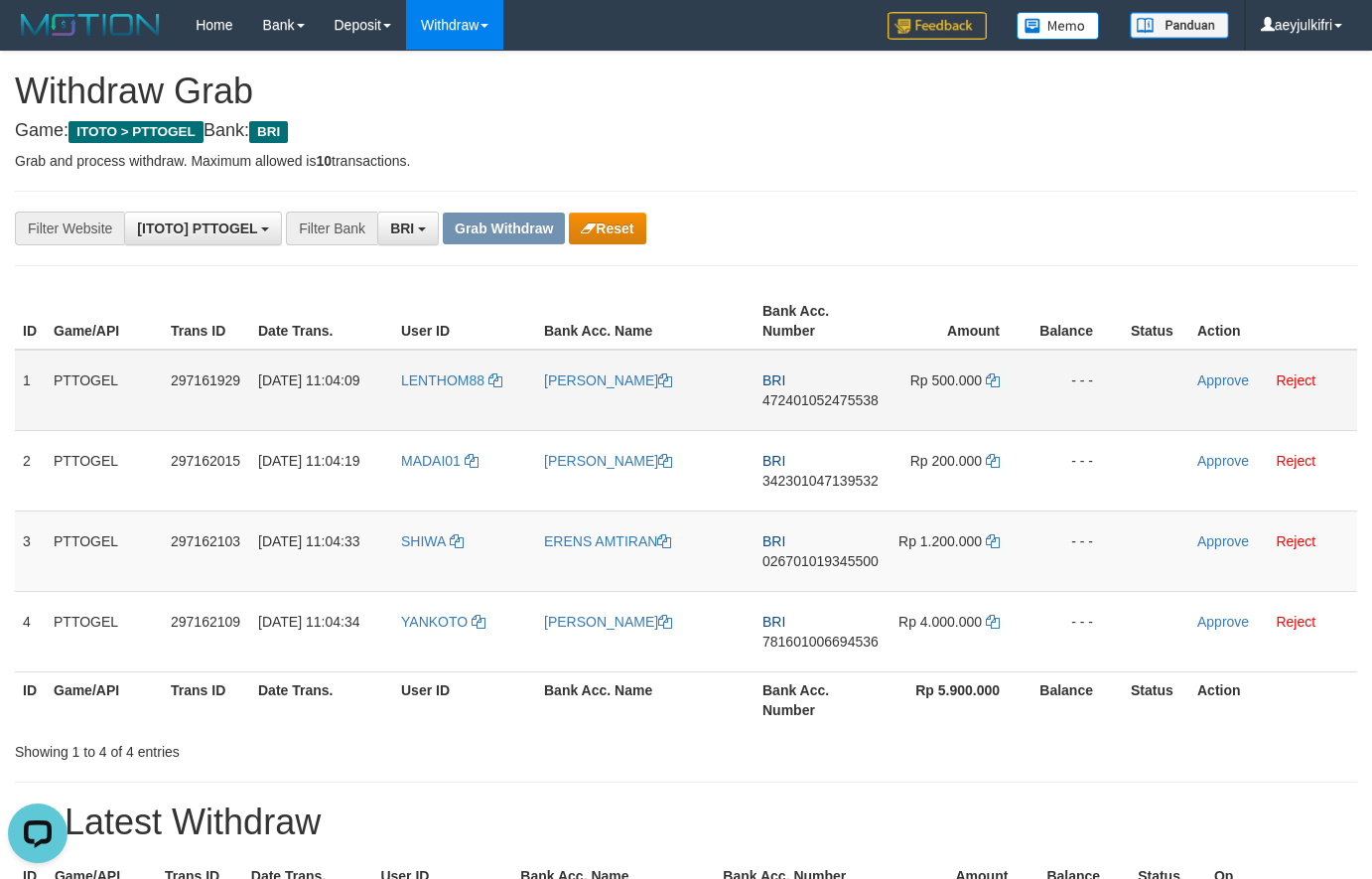 click on "472401052475538" at bounding box center [820, 400] 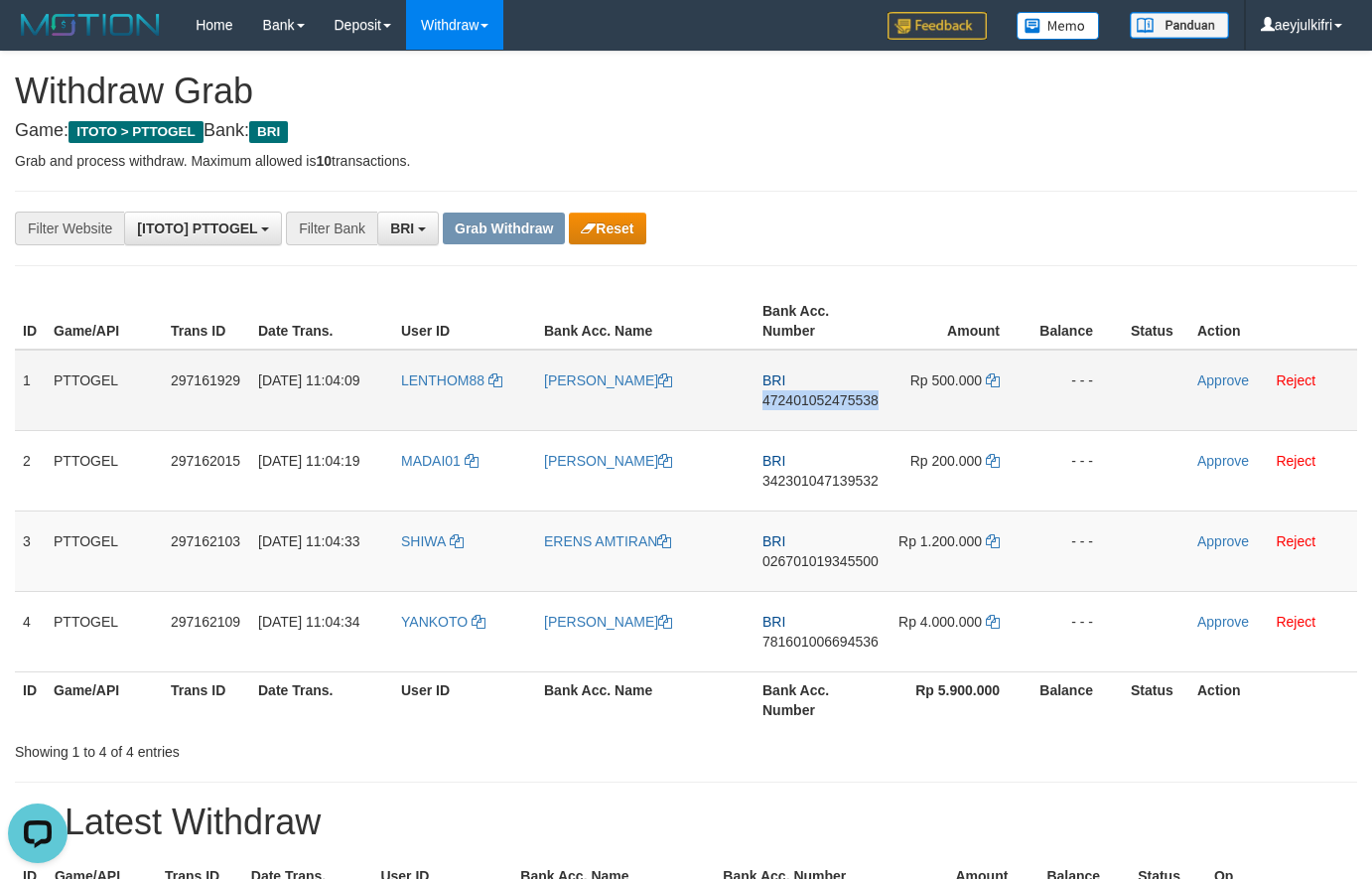 click on "472401052475538" at bounding box center [820, 400] 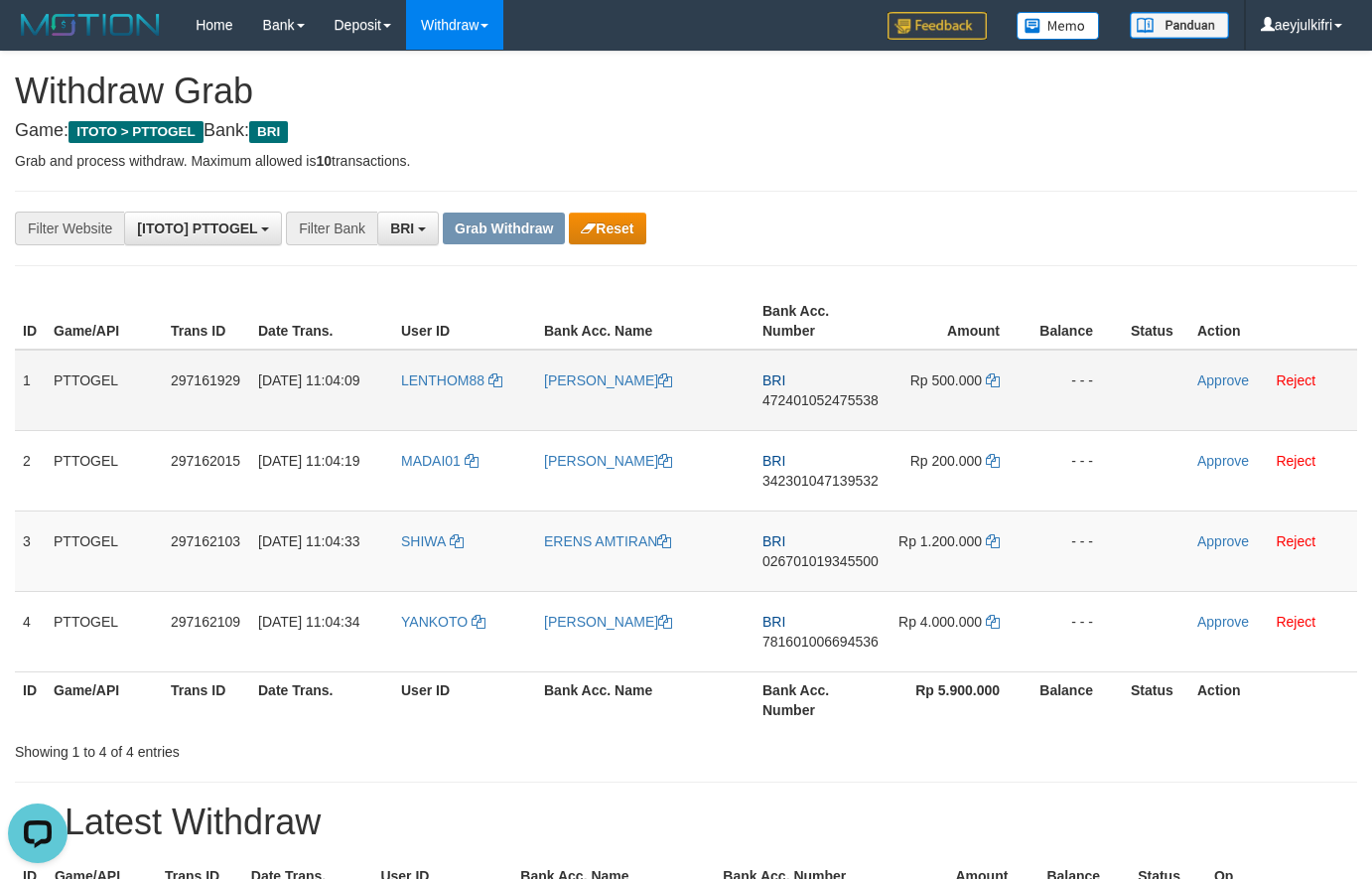 click on "Rp 500.000" at bounding box center (959, 390) 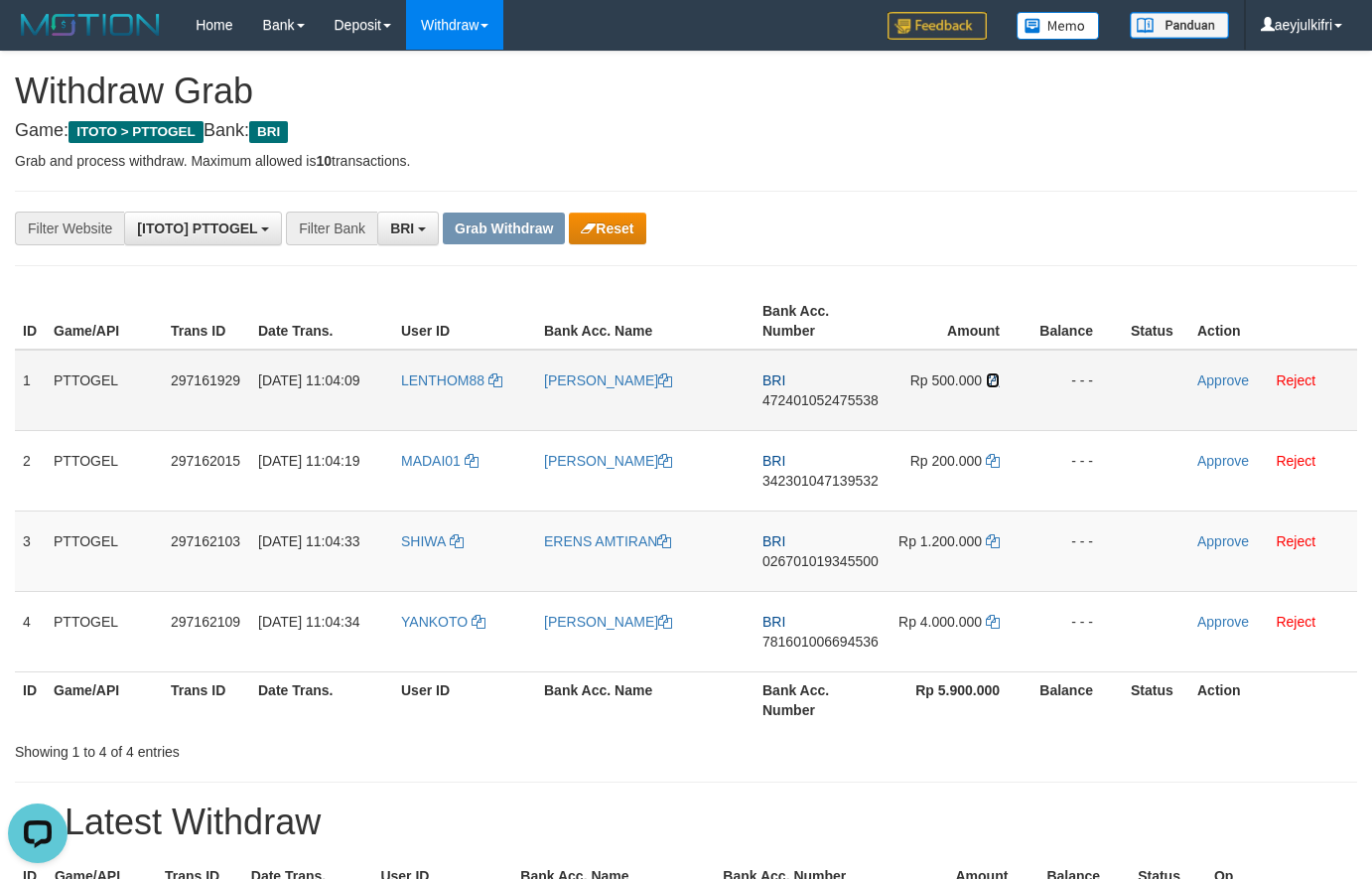 click at bounding box center (993, 380) 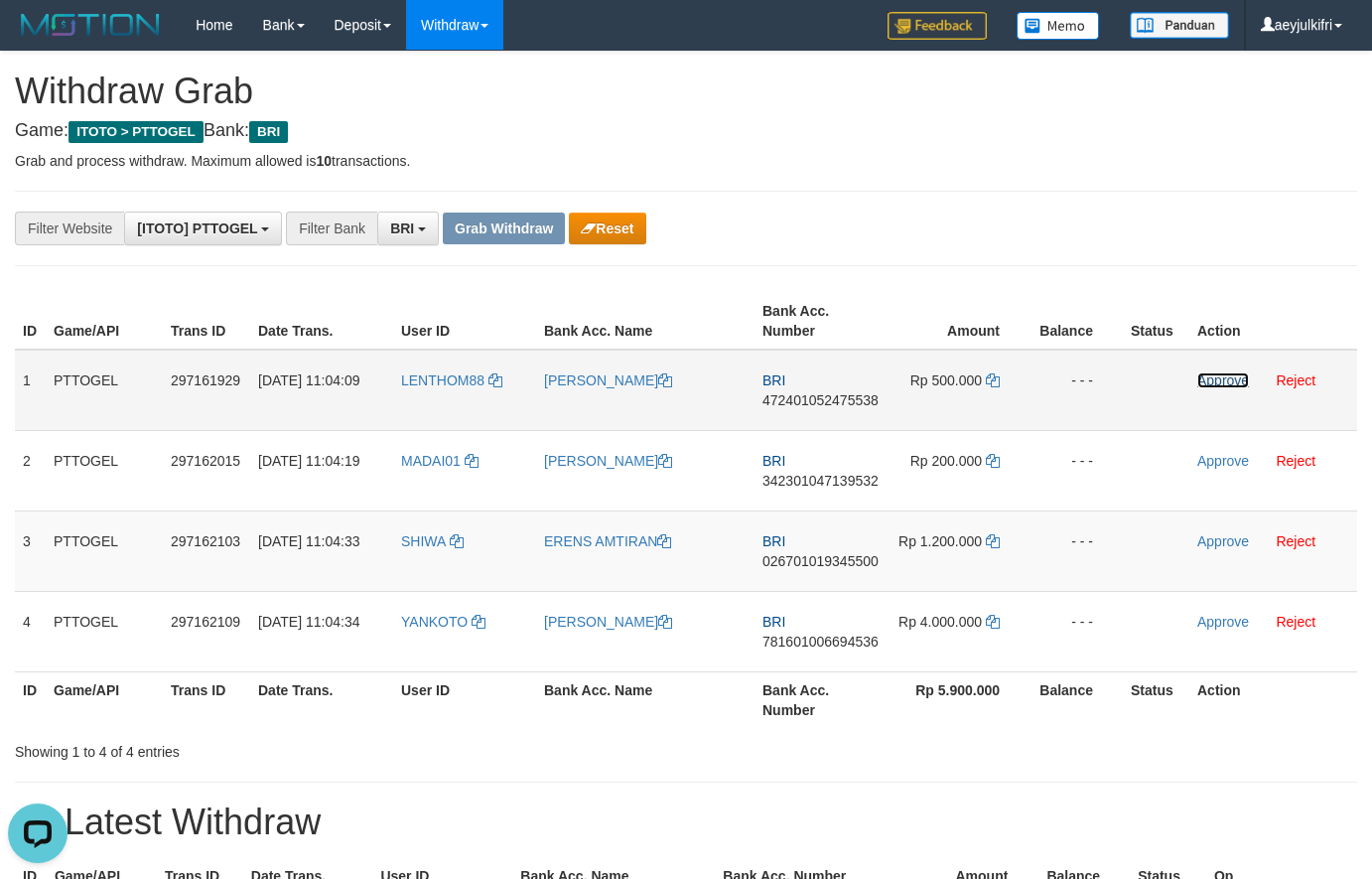 click on "Approve" at bounding box center [1223, 380] 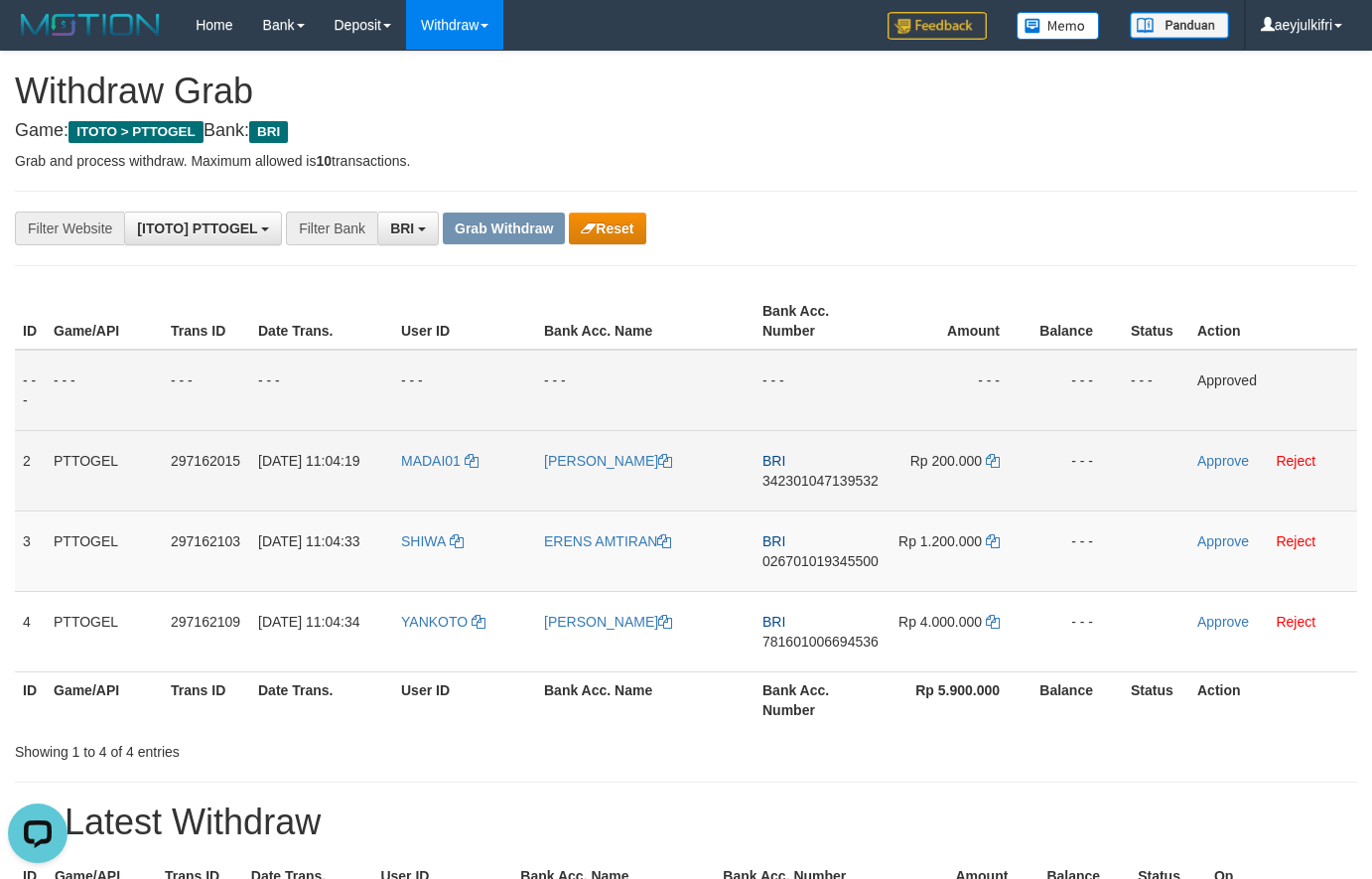 click on "342301047139532" at bounding box center (820, 481) 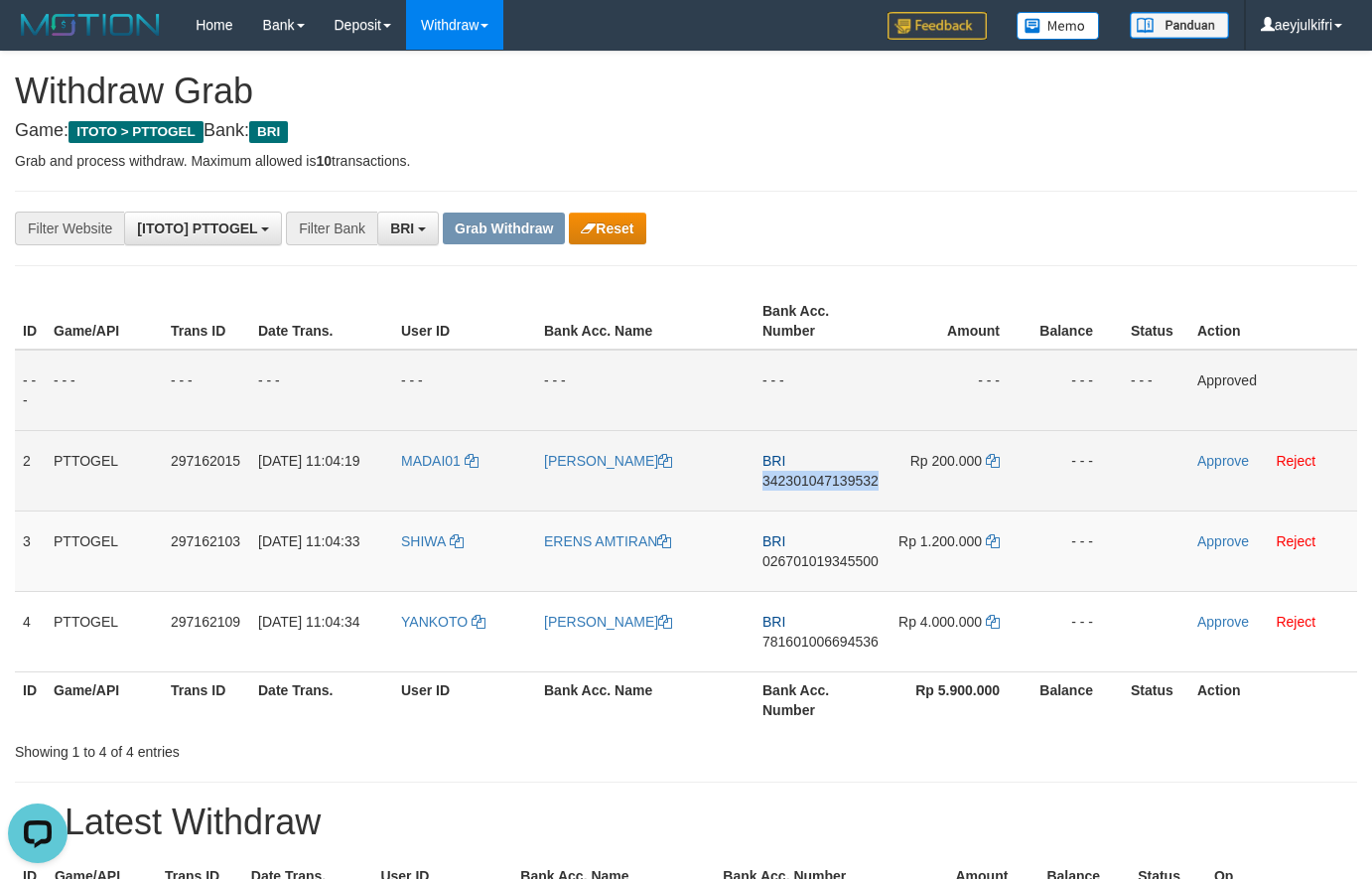 click on "342301047139532" at bounding box center [820, 481] 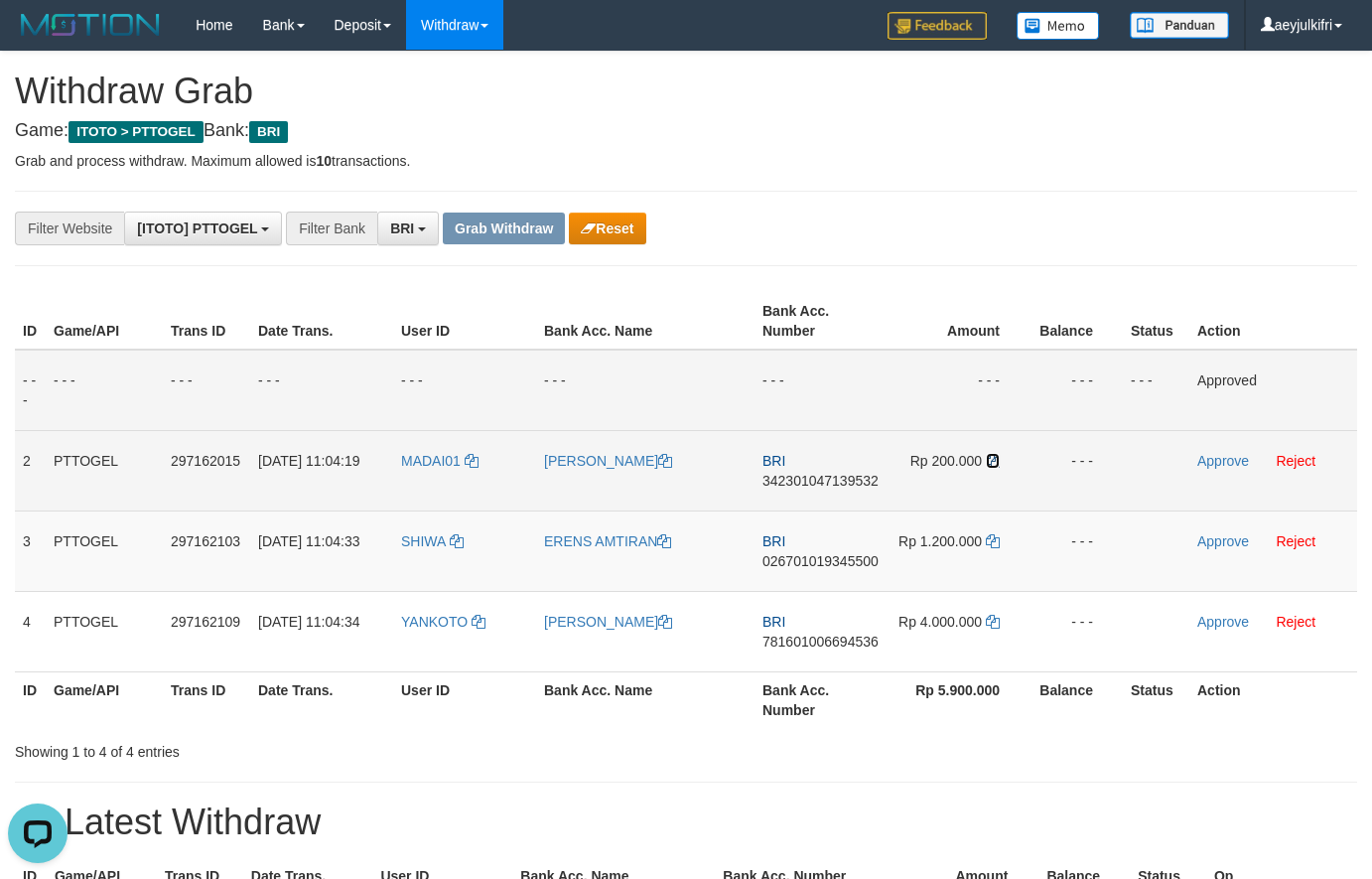 click at bounding box center (993, 461) 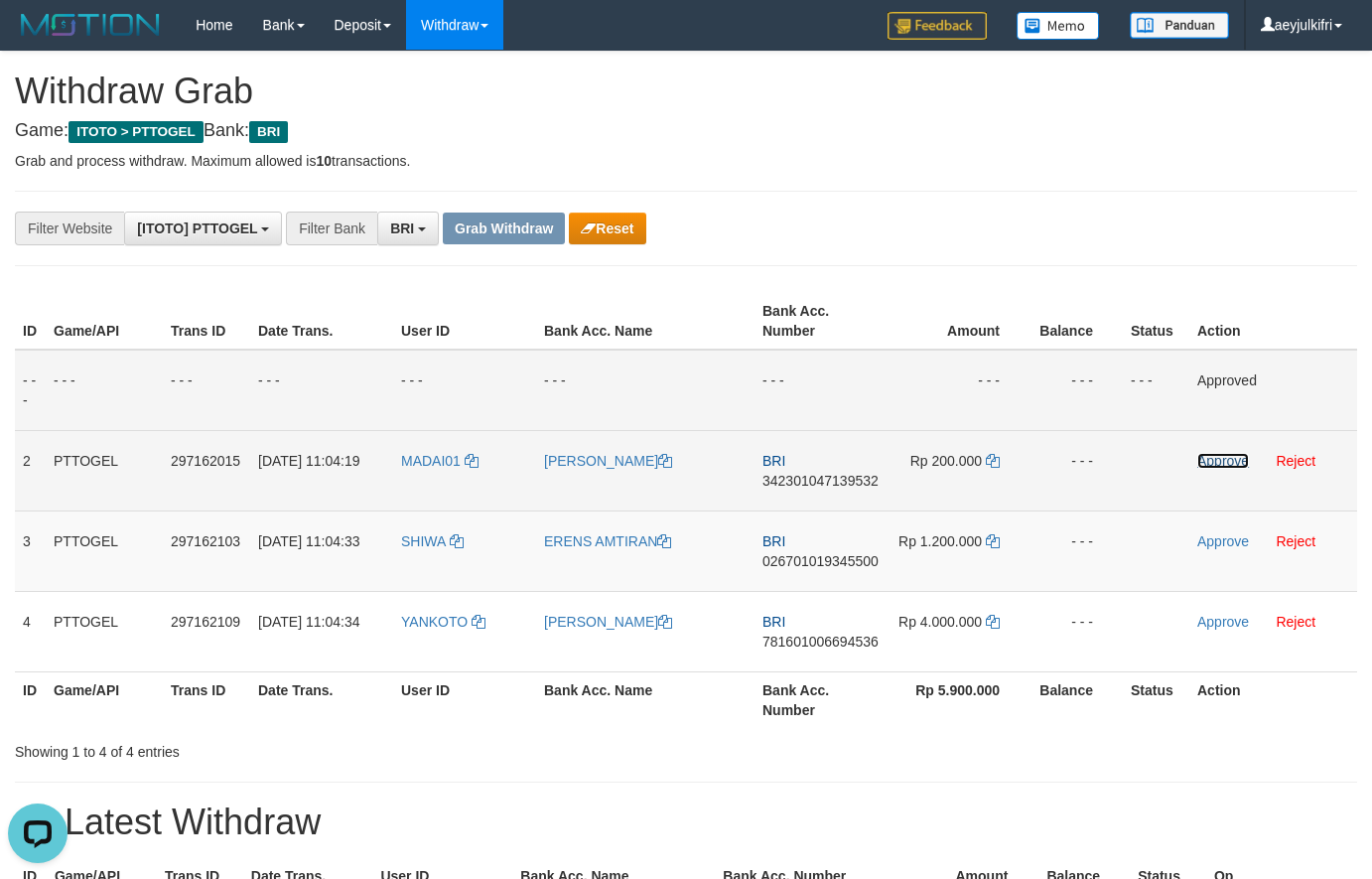 click on "Approve" at bounding box center (1223, 461) 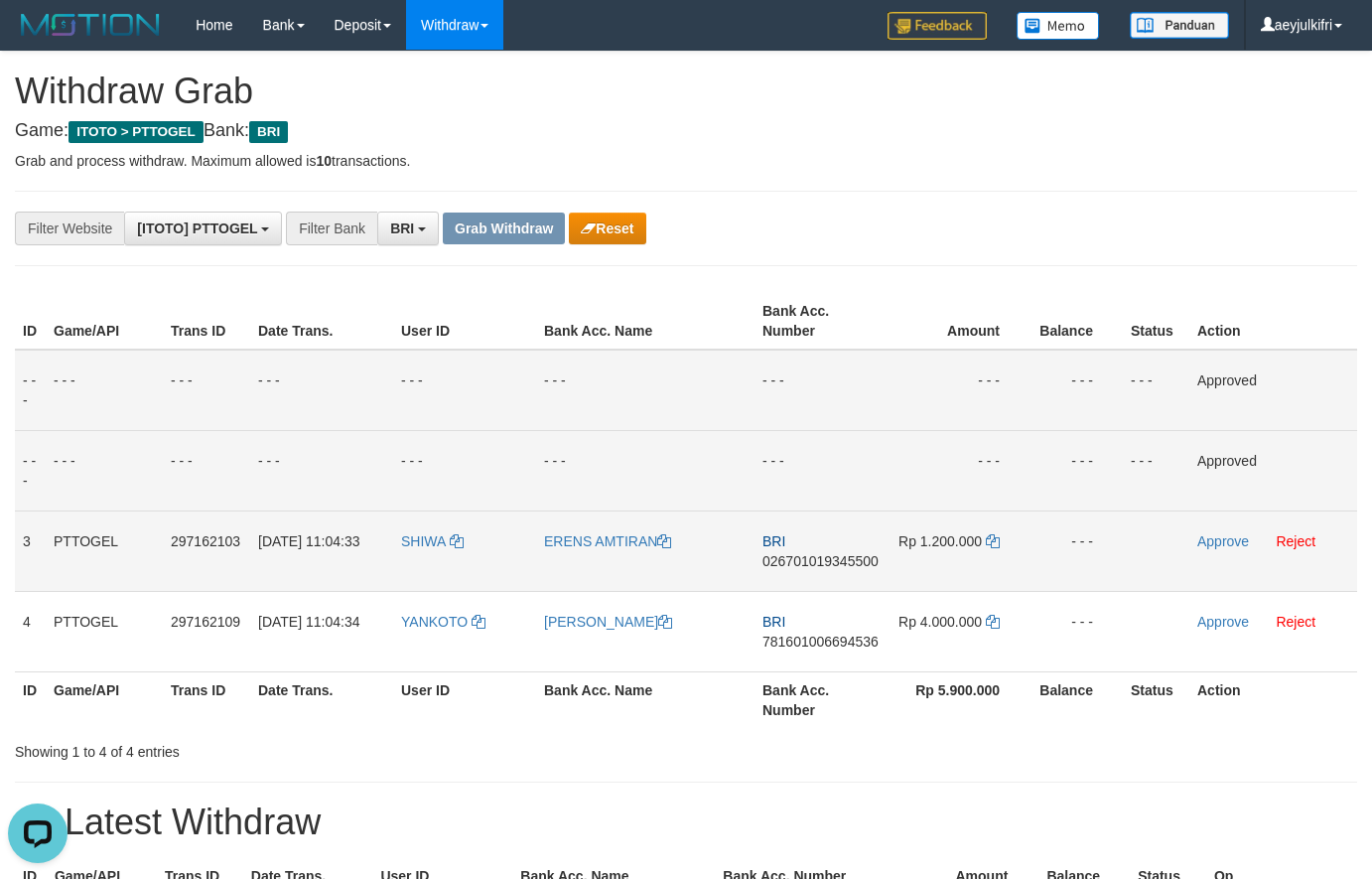 click on "026701019345500" at bounding box center (820, 561) 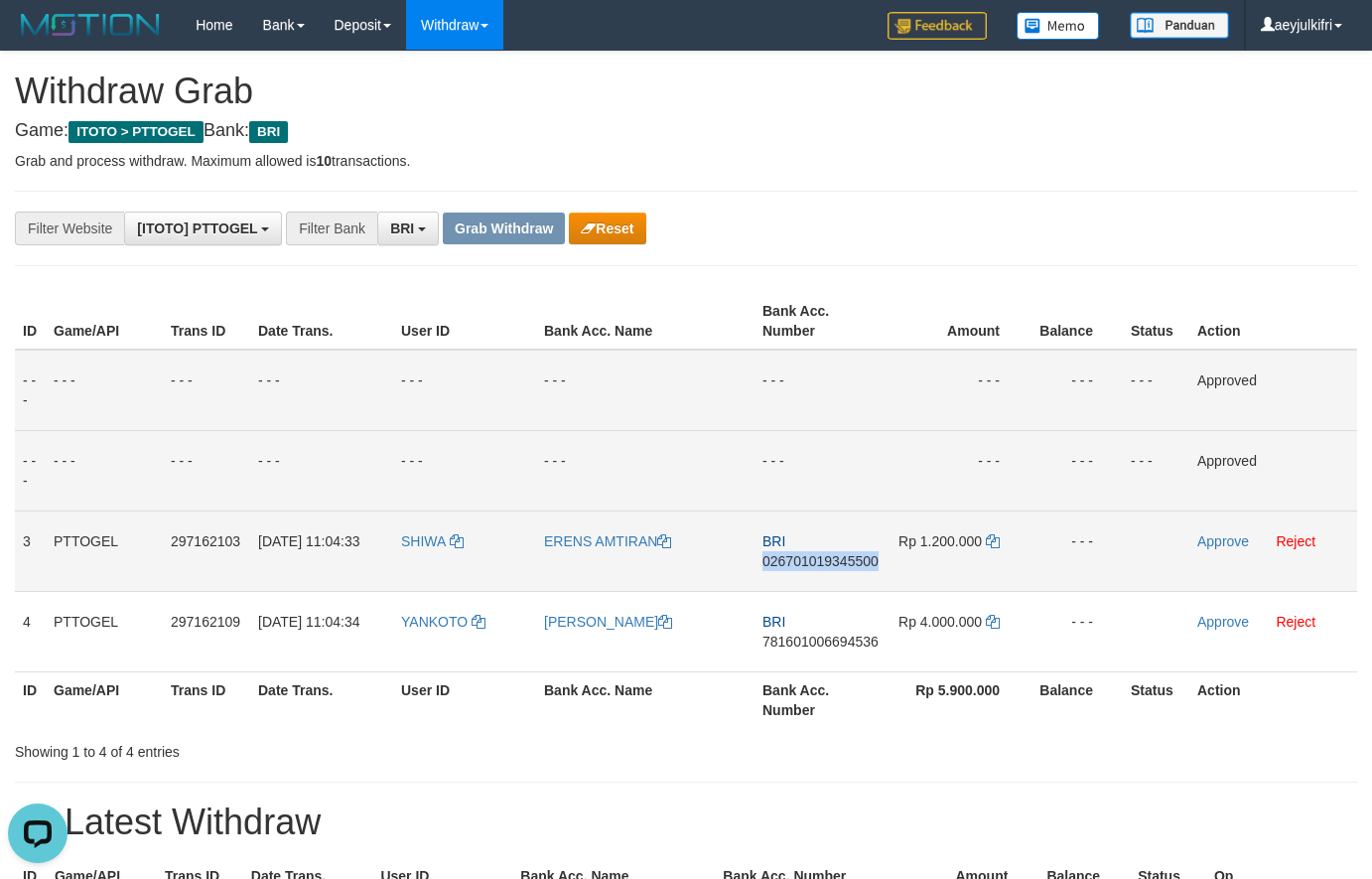 click on "026701019345500" at bounding box center [820, 561] 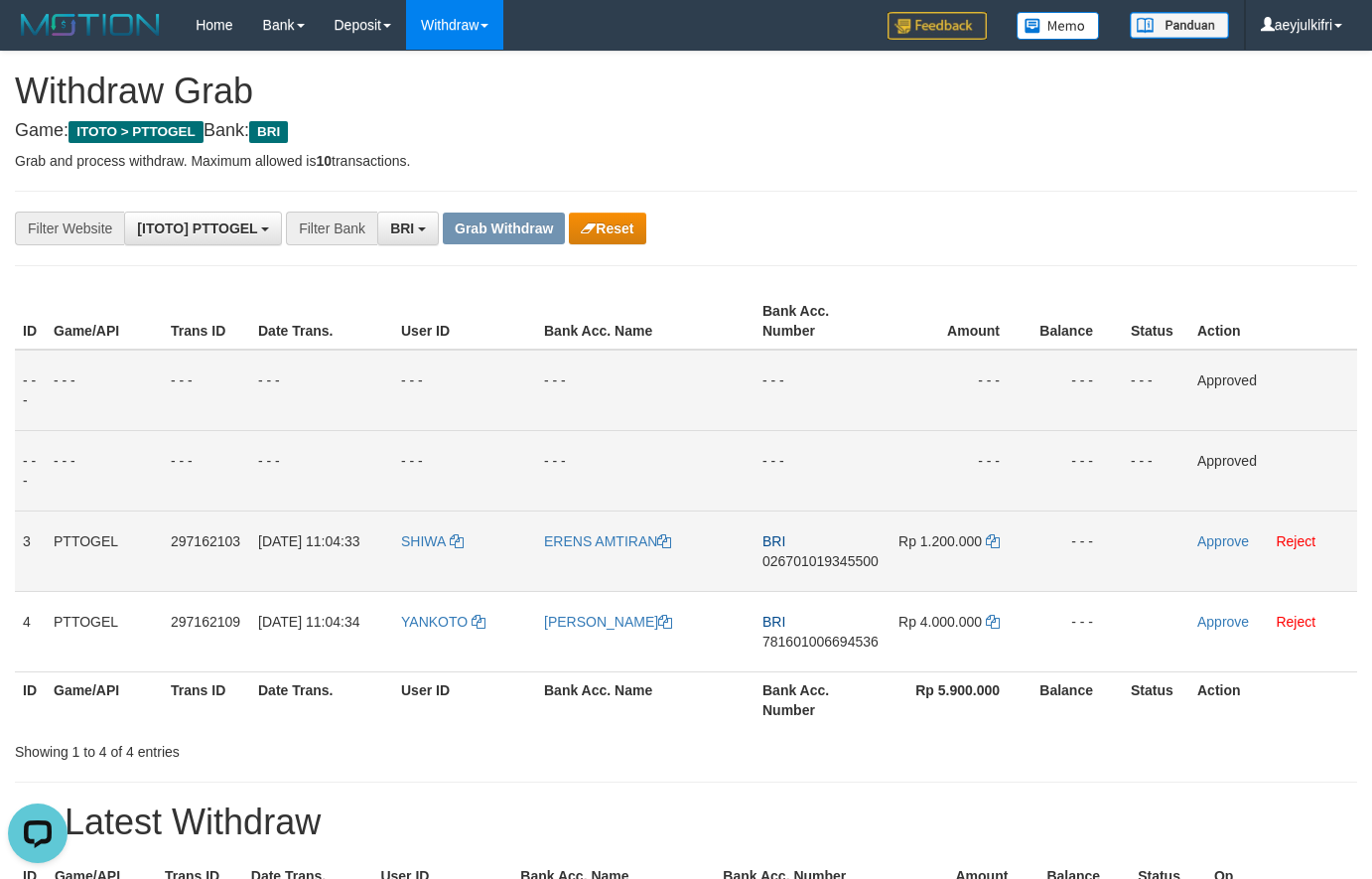 click on "026701019345500" at bounding box center [820, 561] 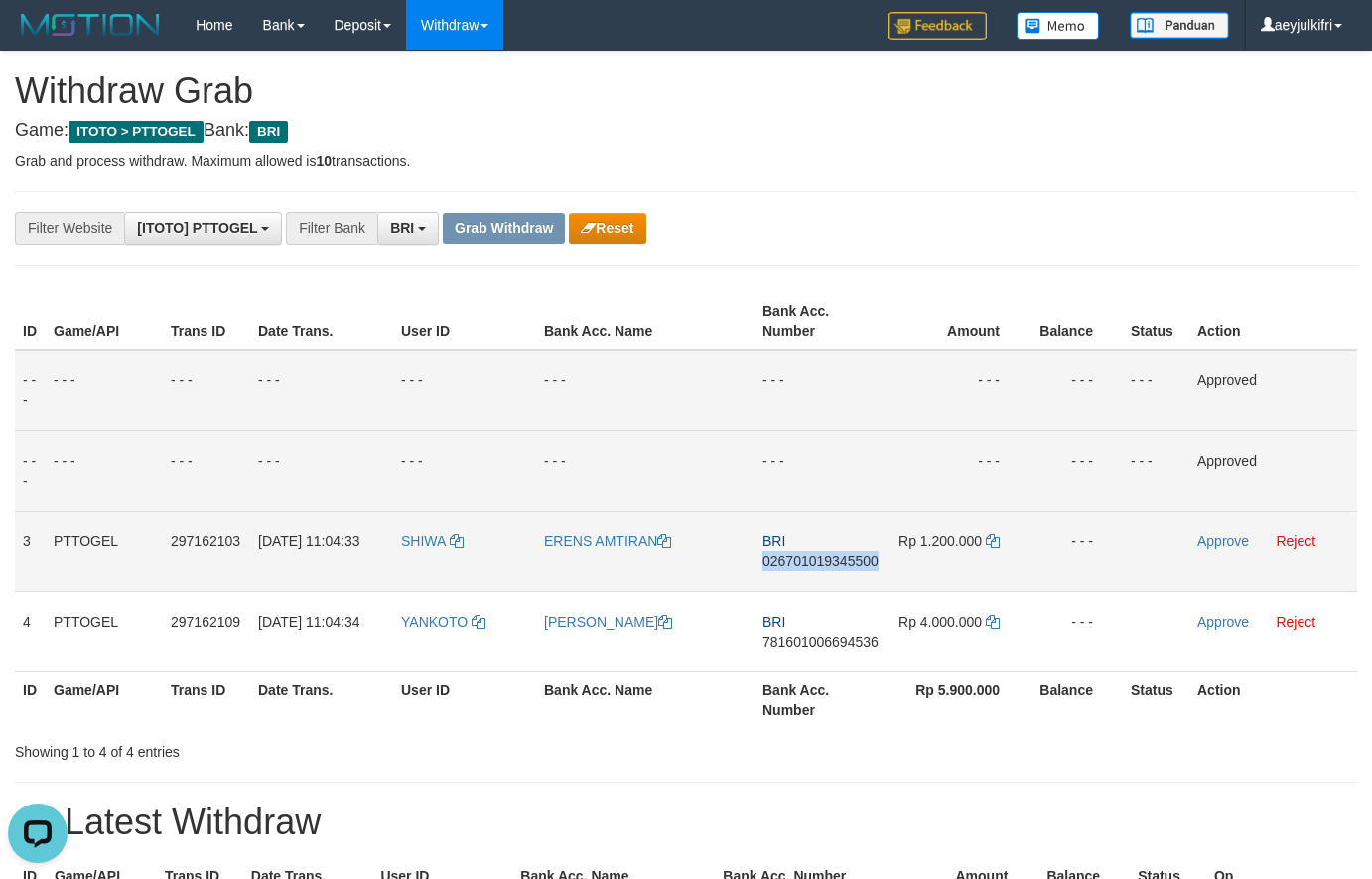 click on "026701019345500" at bounding box center (820, 561) 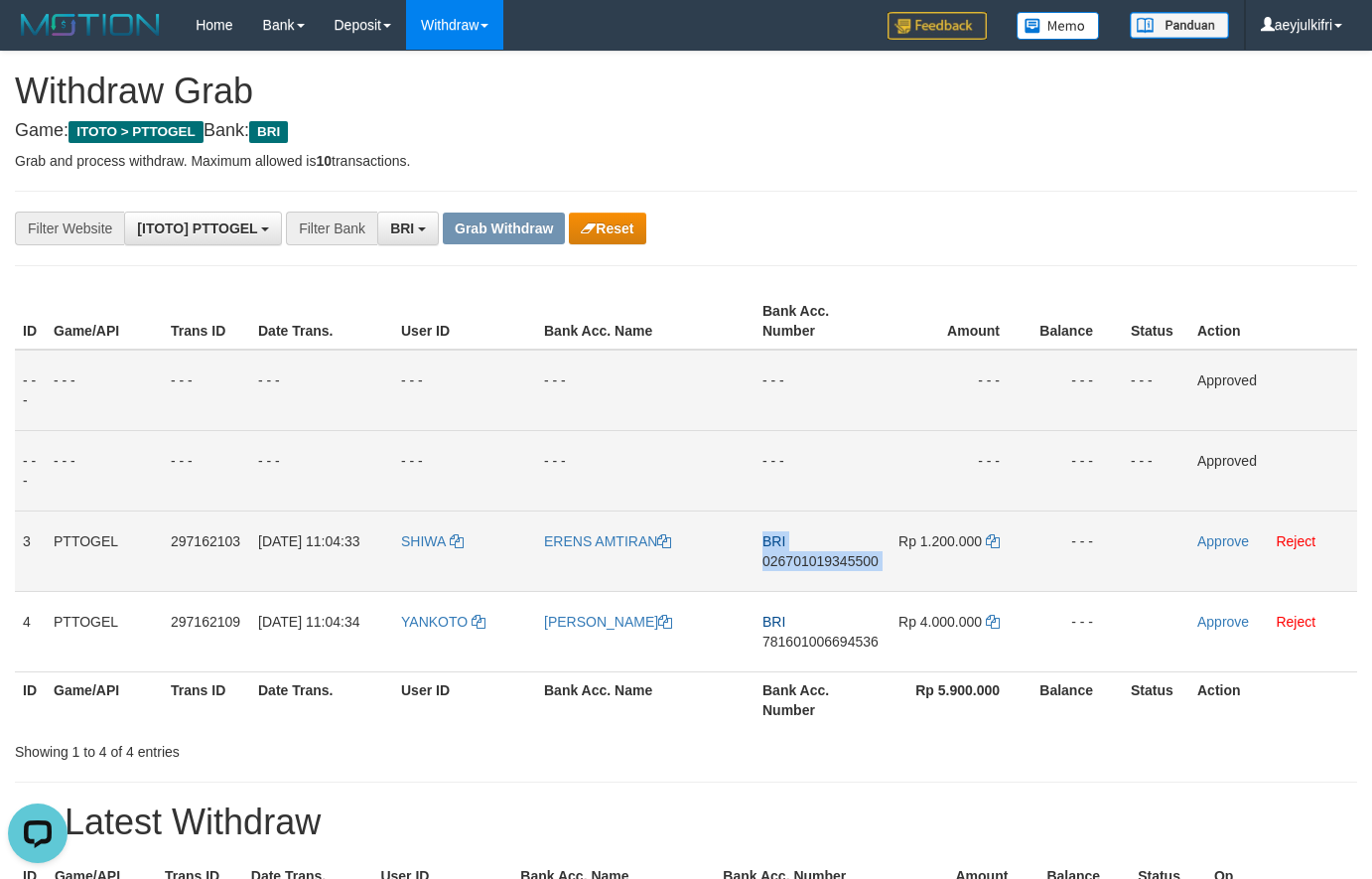 click on "026701019345500" at bounding box center (820, 561) 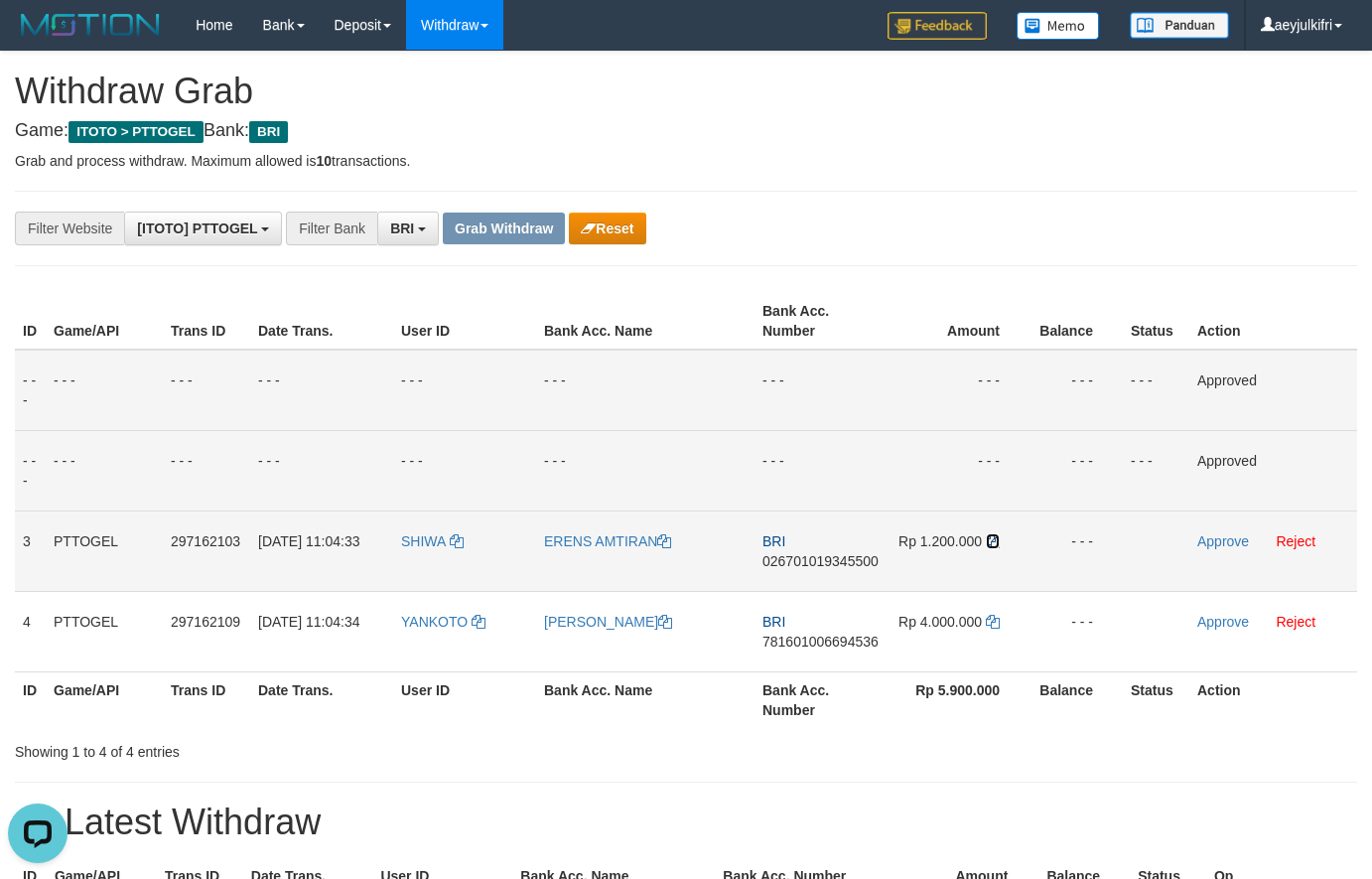 click at bounding box center [993, 541] 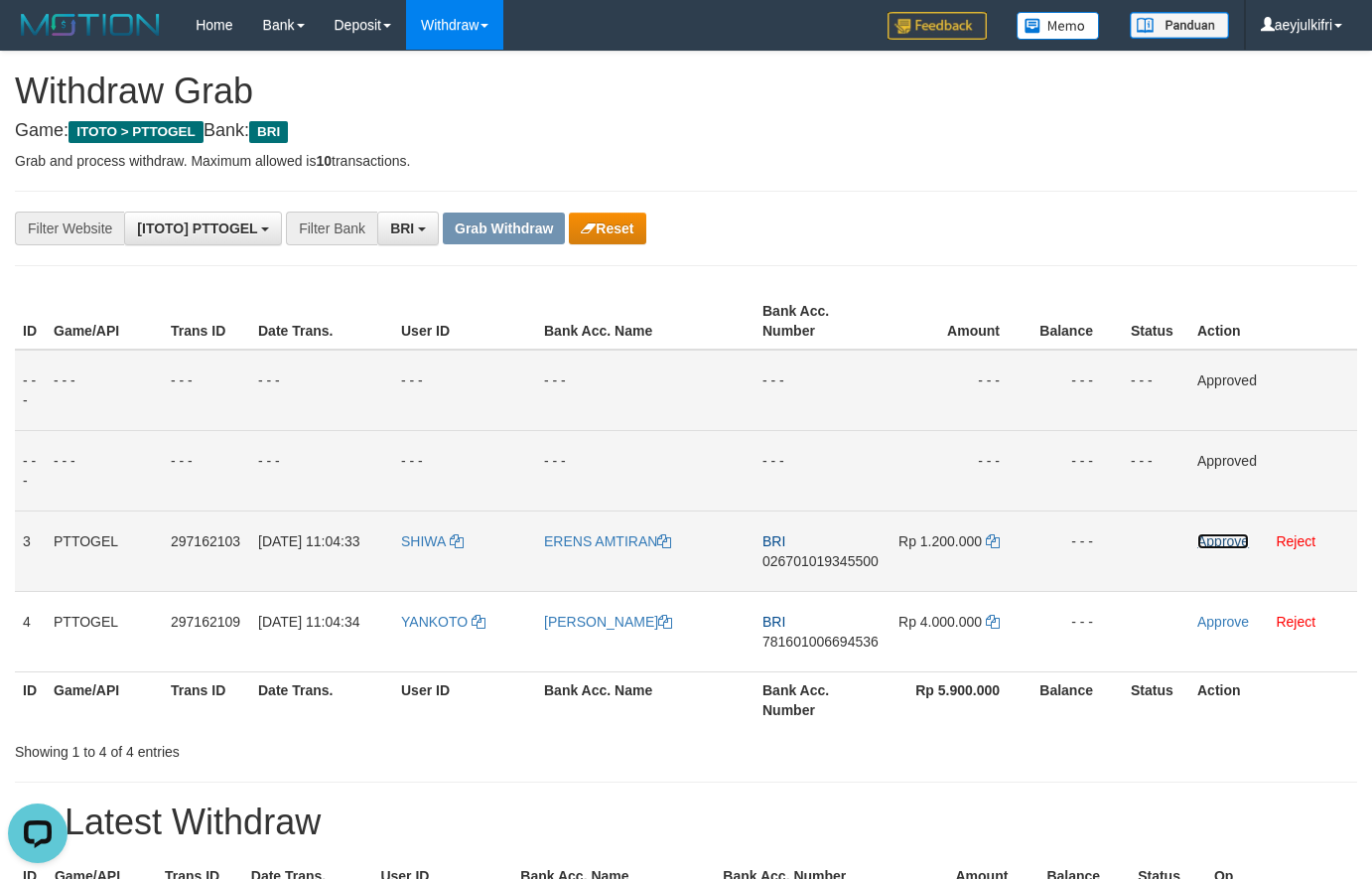 click on "Approve" at bounding box center (1223, 541) 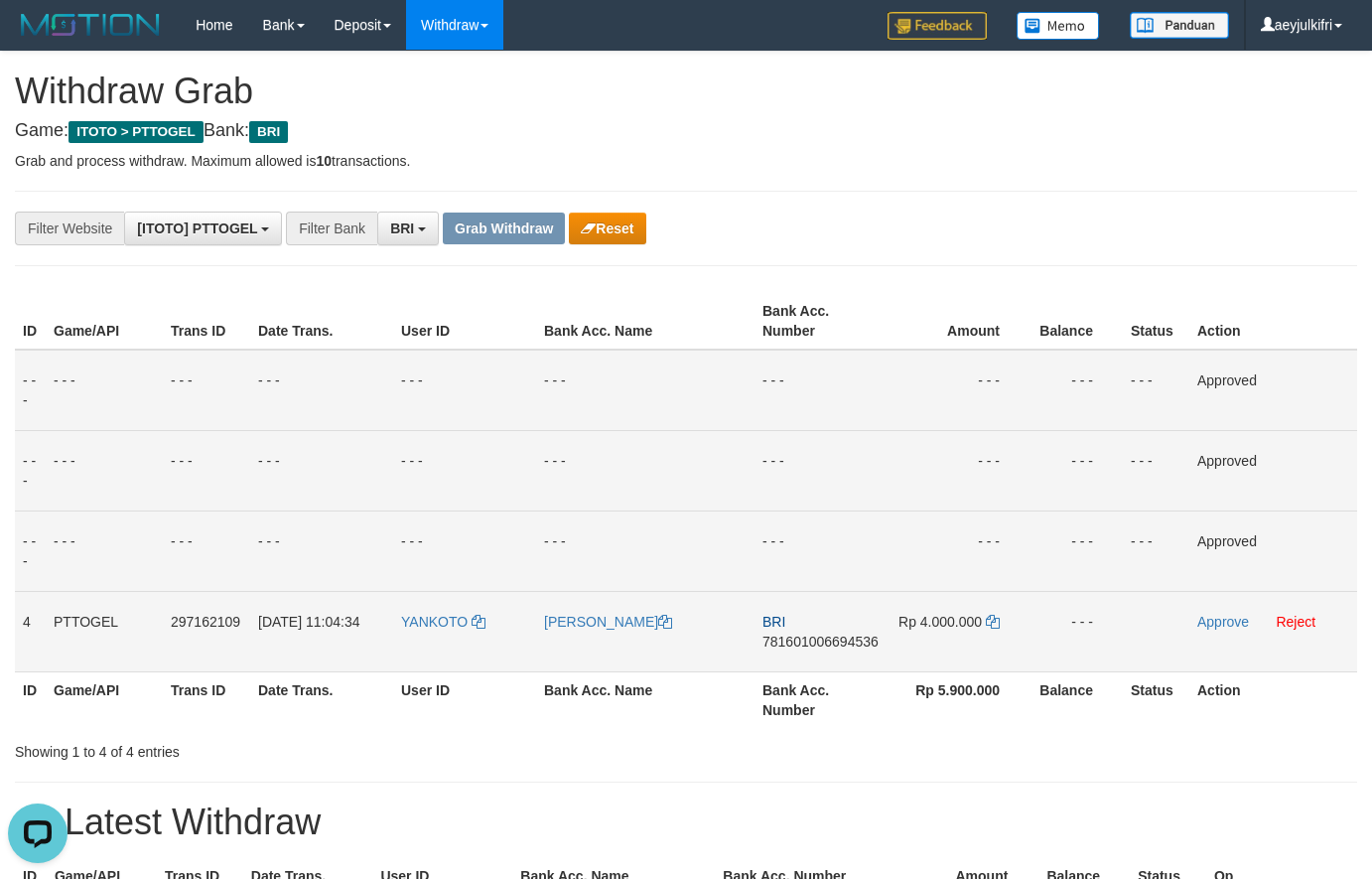 click on "781601006694536" at bounding box center (820, 642) 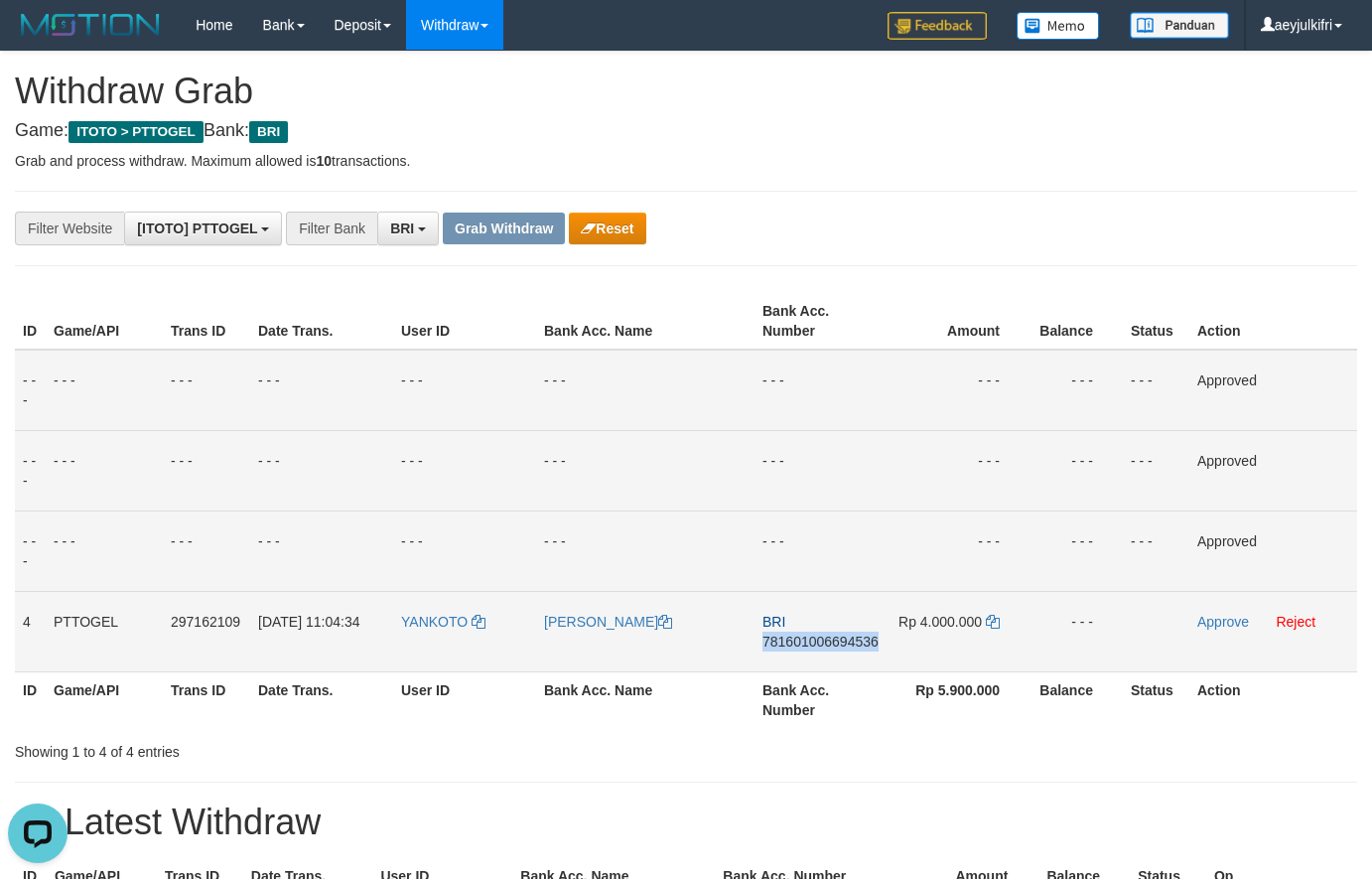 click on "781601006694536" at bounding box center (820, 642) 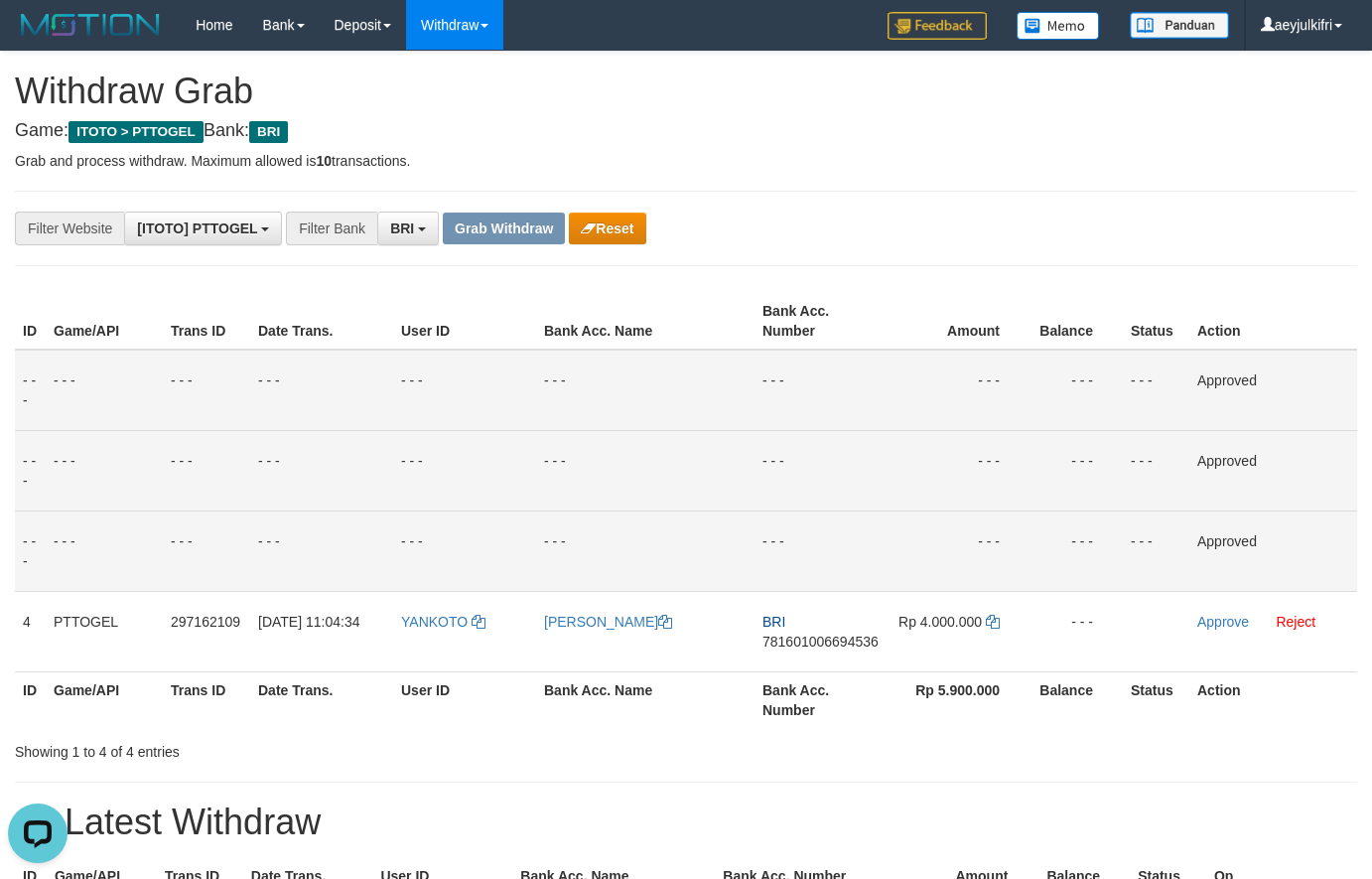 click on "- - -" at bounding box center [104, 470] 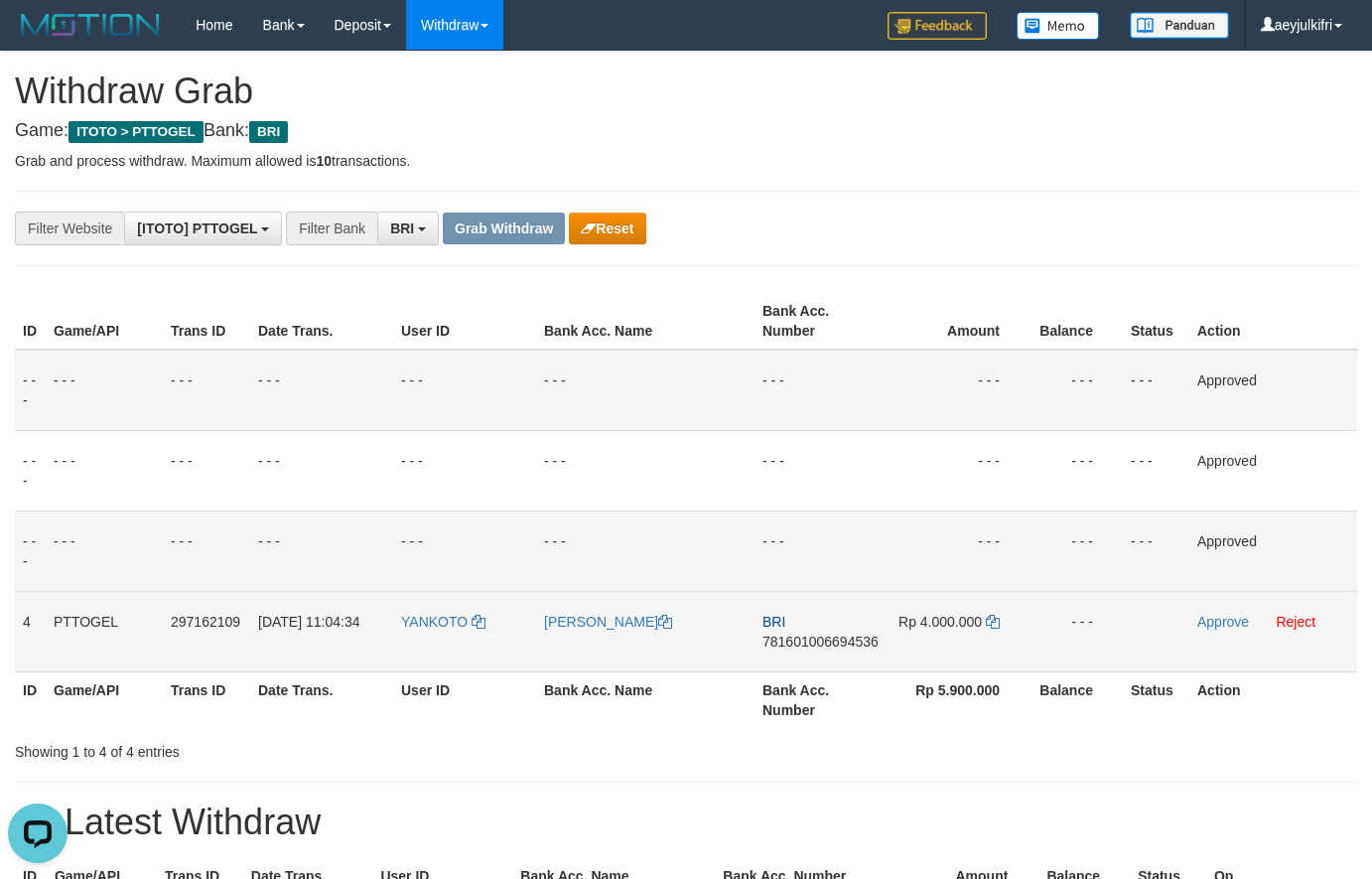 click on "781601006694536" at bounding box center [820, 642] 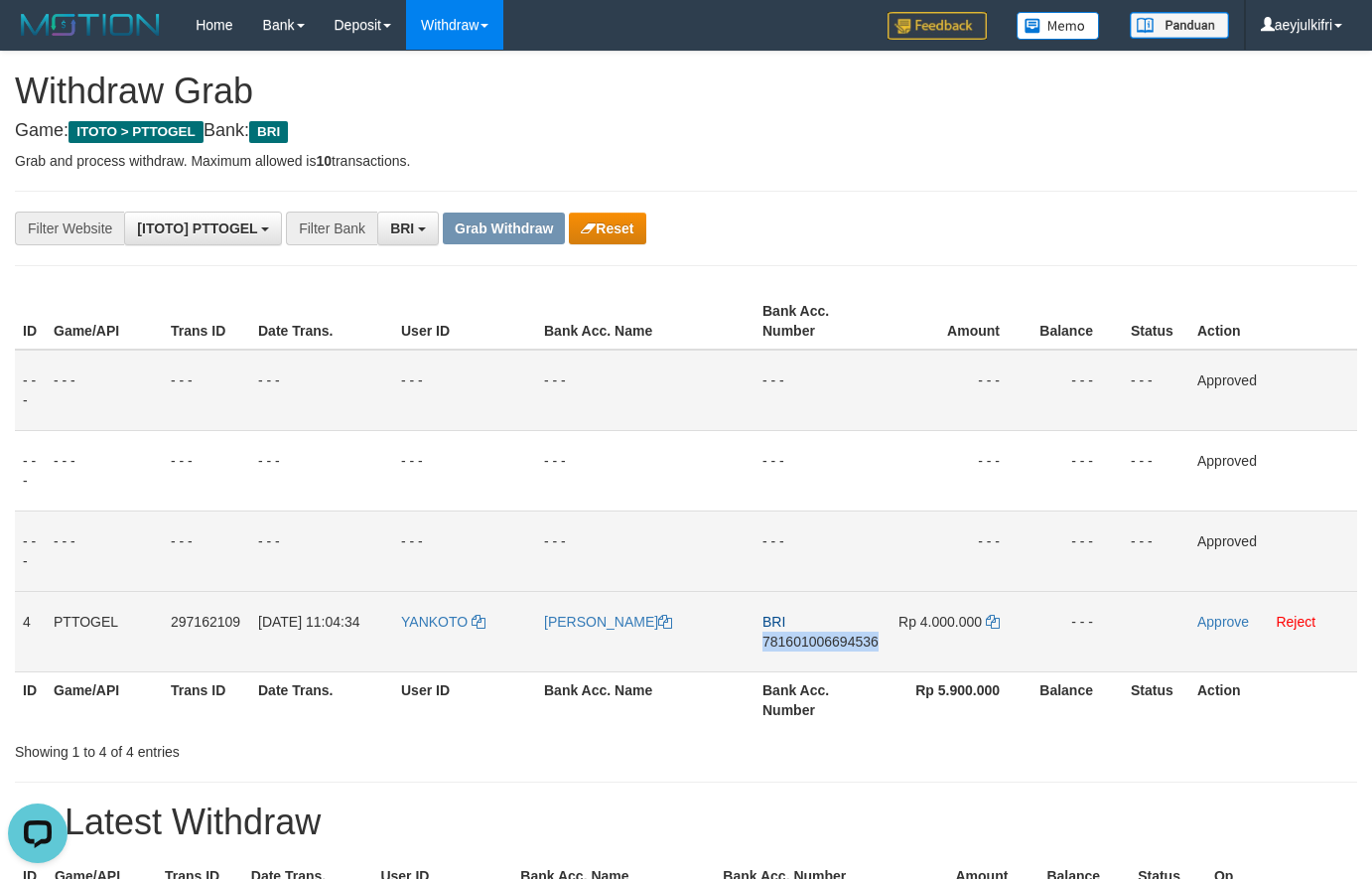 click on "781601006694536" at bounding box center [820, 642] 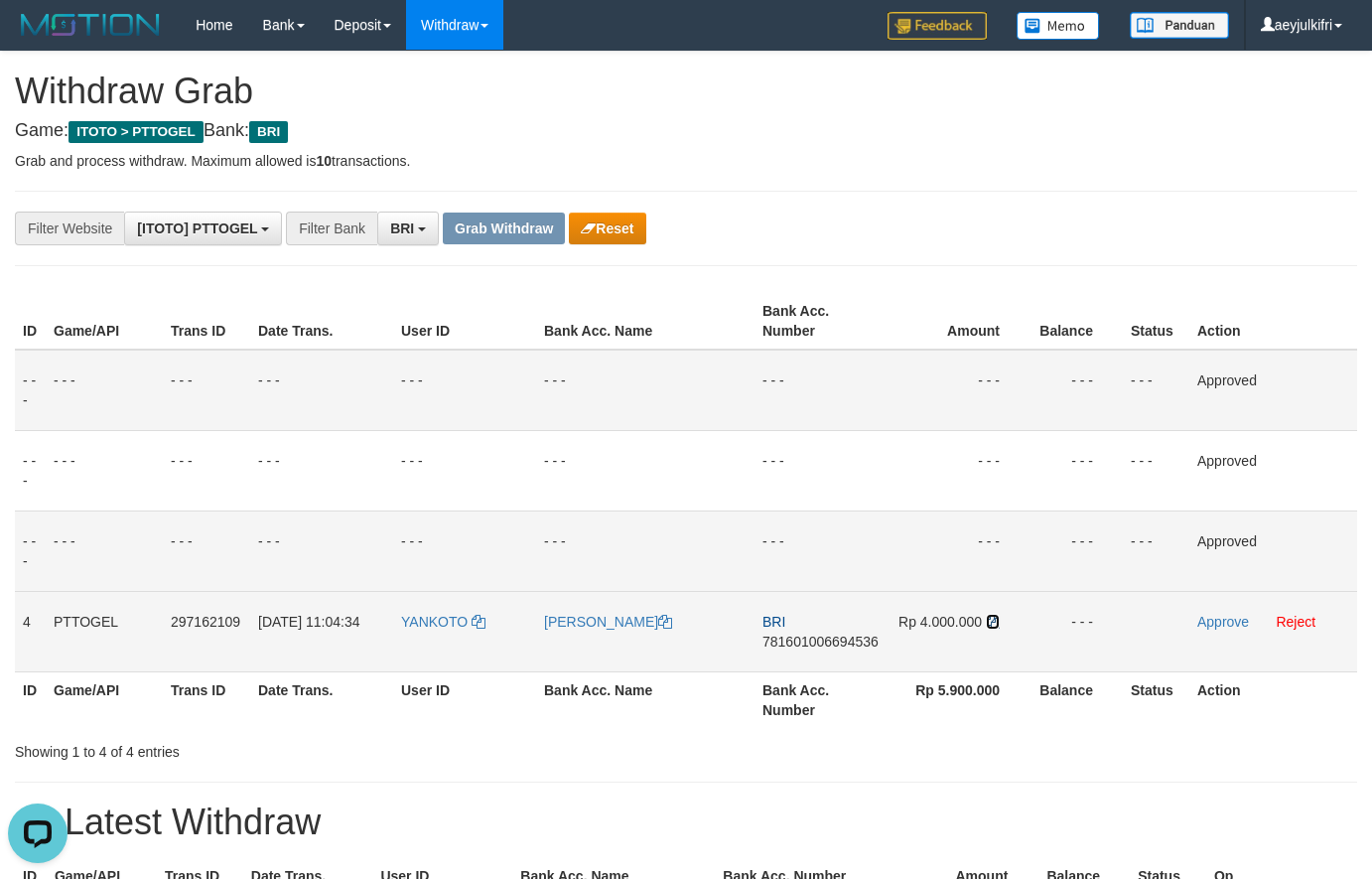 click at bounding box center (993, 622) 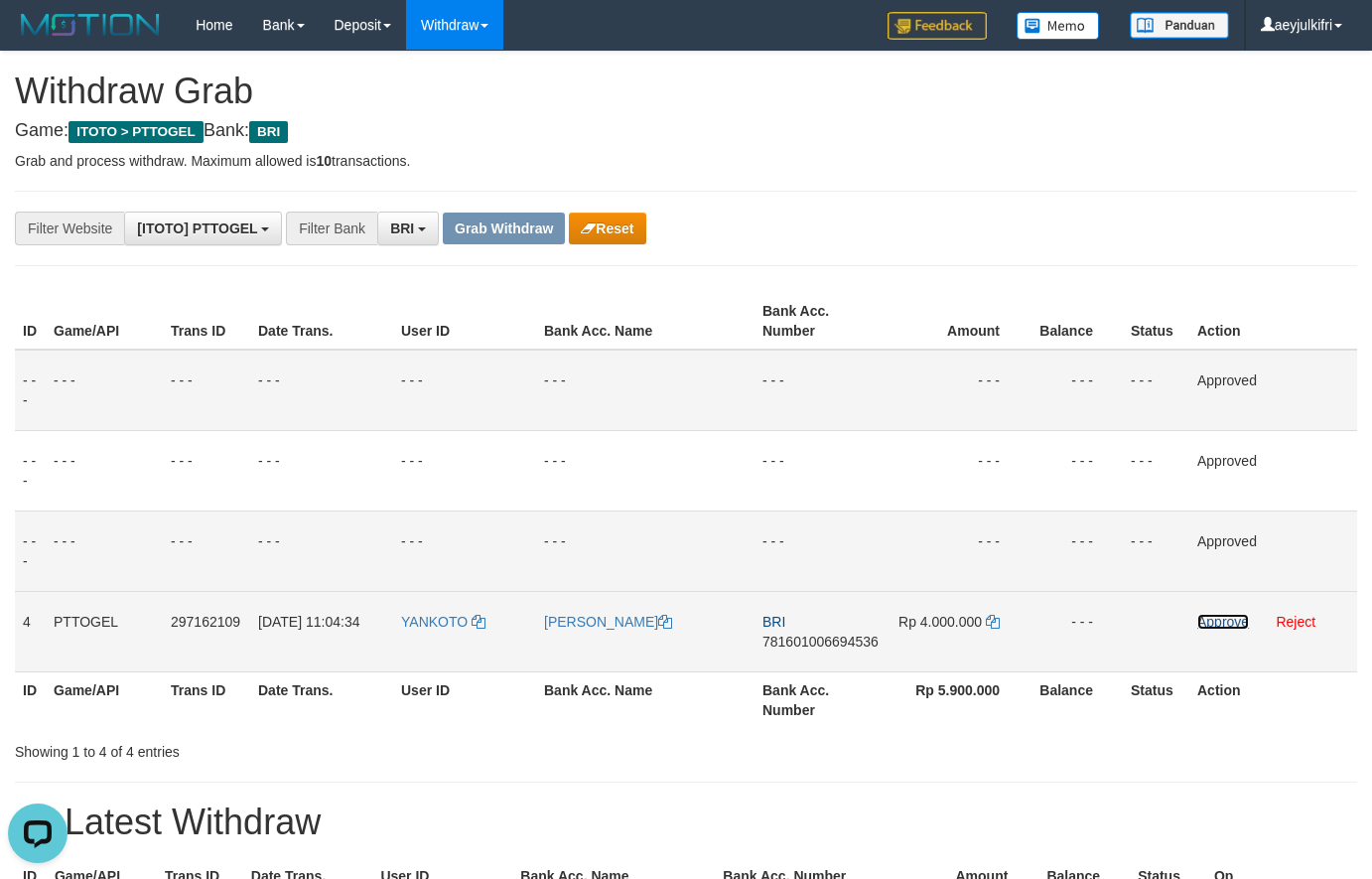 click on "Approve" at bounding box center (1223, 622) 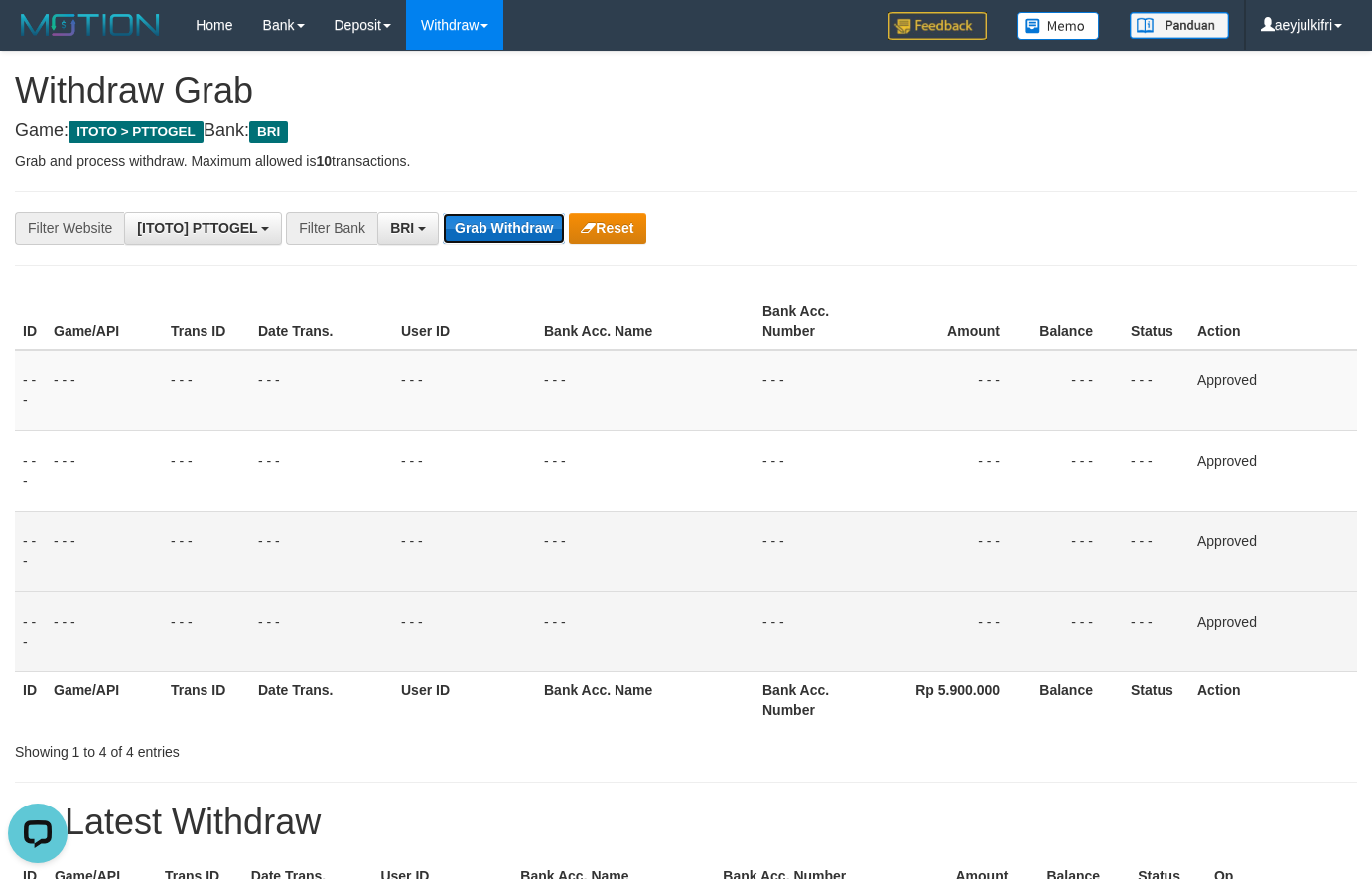 click on "Grab Withdraw" at bounding box center [503, 228] 